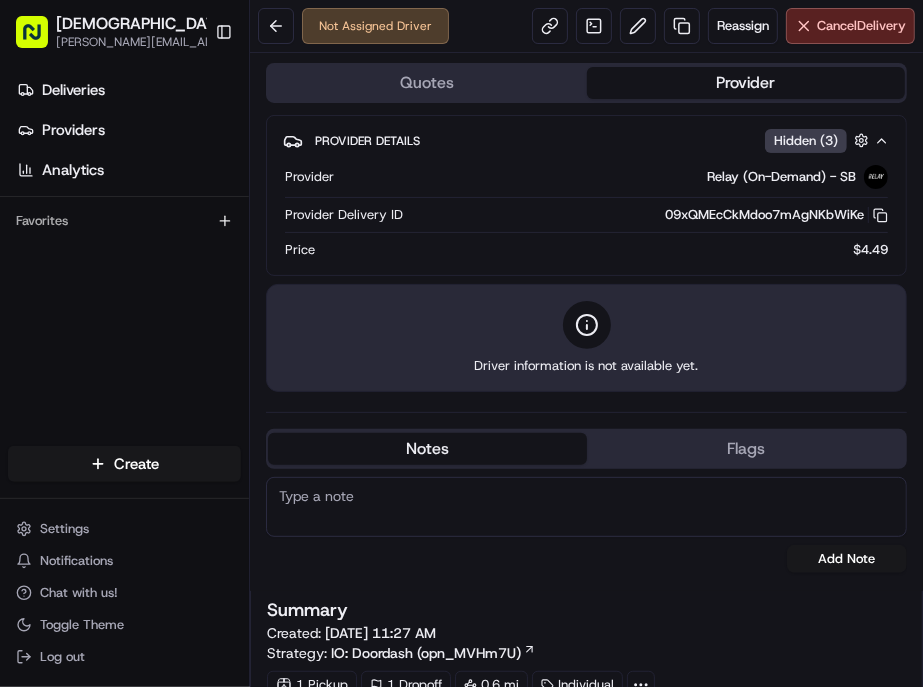 scroll, scrollTop: 0, scrollLeft: 0, axis: both 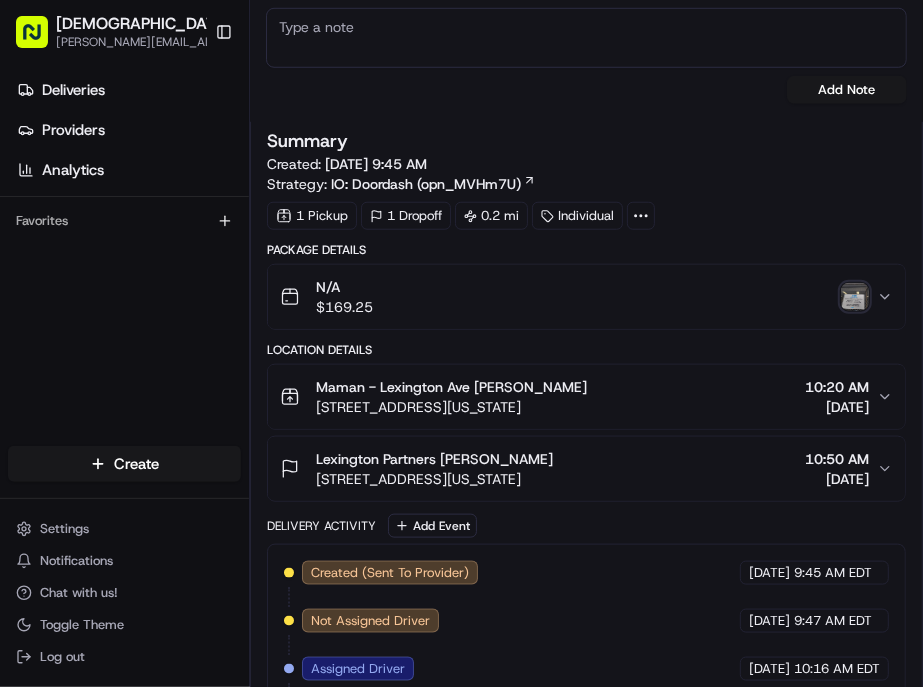 click at bounding box center [855, 297] 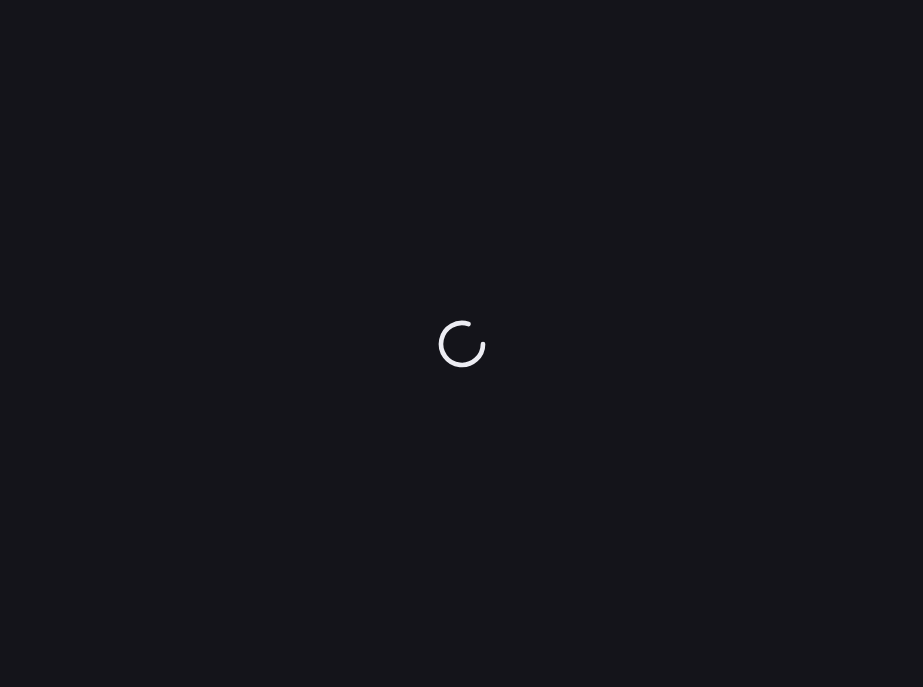 scroll, scrollTop: 0, scrollLeft: 0, axis: both 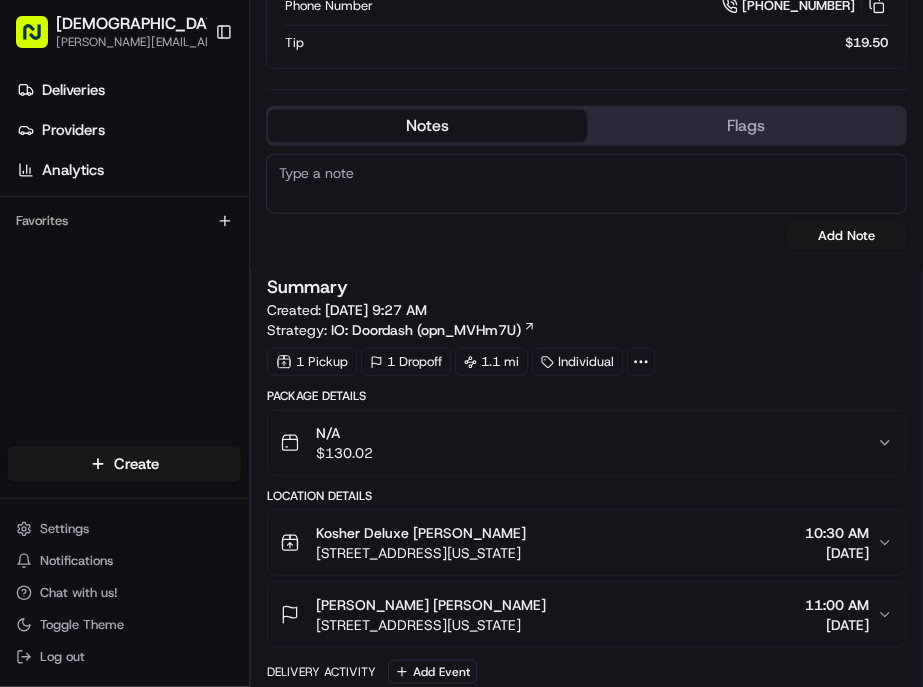 click on "Kosher Deluxe Denis Sharebite 10 W 46th St, New York, NY 10036, USA 10:30 AM 07/15/2025" at bounding box center (578, 543) 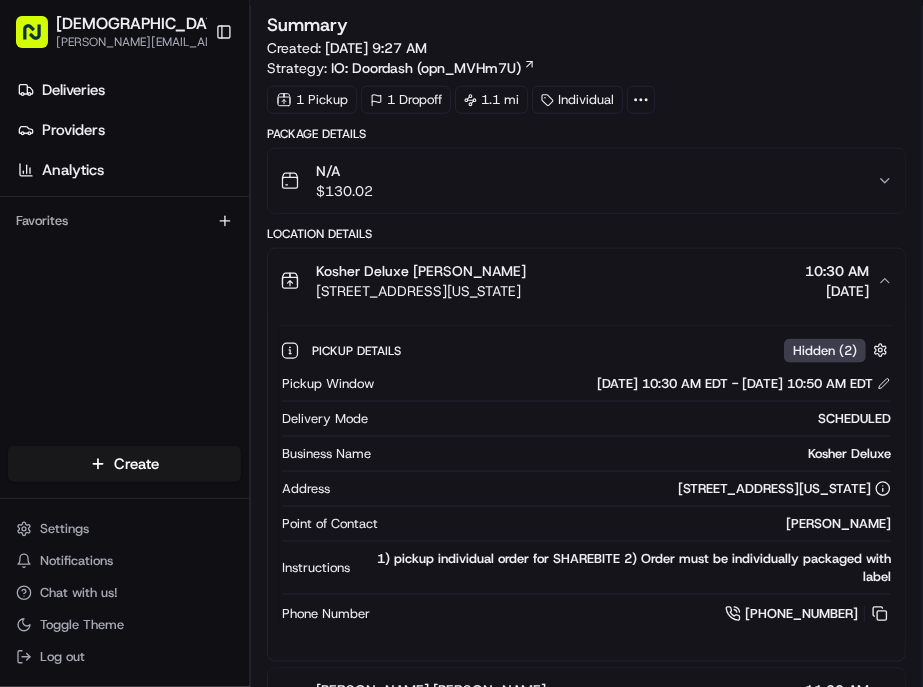 scroll, scrollTop: 1000, scrollLeft: 0, axis: vertical 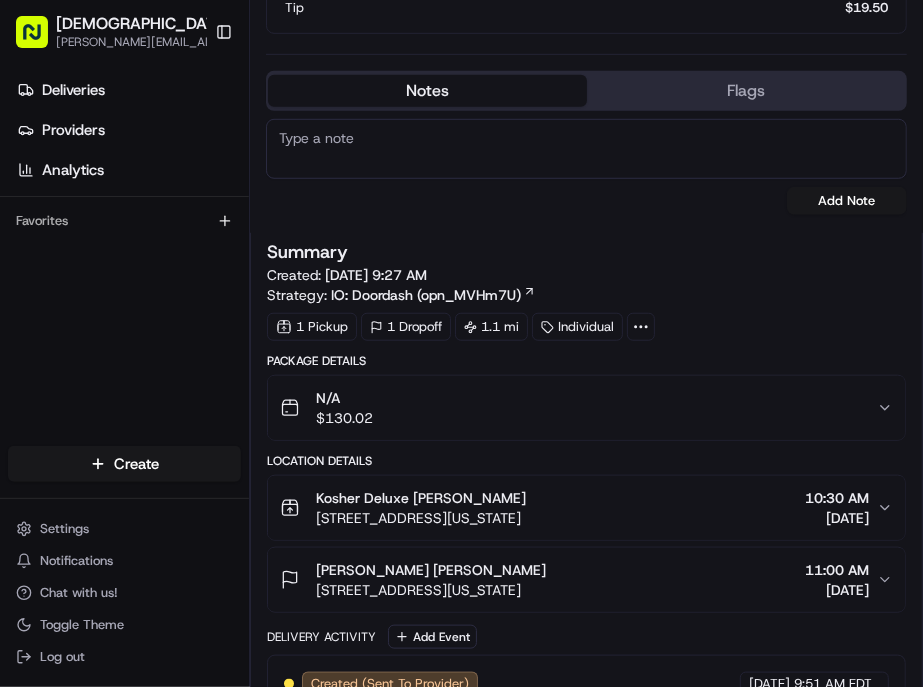 click on "Kosher Deluxe Denis Sharebite 10 W 46th St, New York, NY 10036, USA 10:30 AM 07/15/2025" at bounding box center (578, 508) 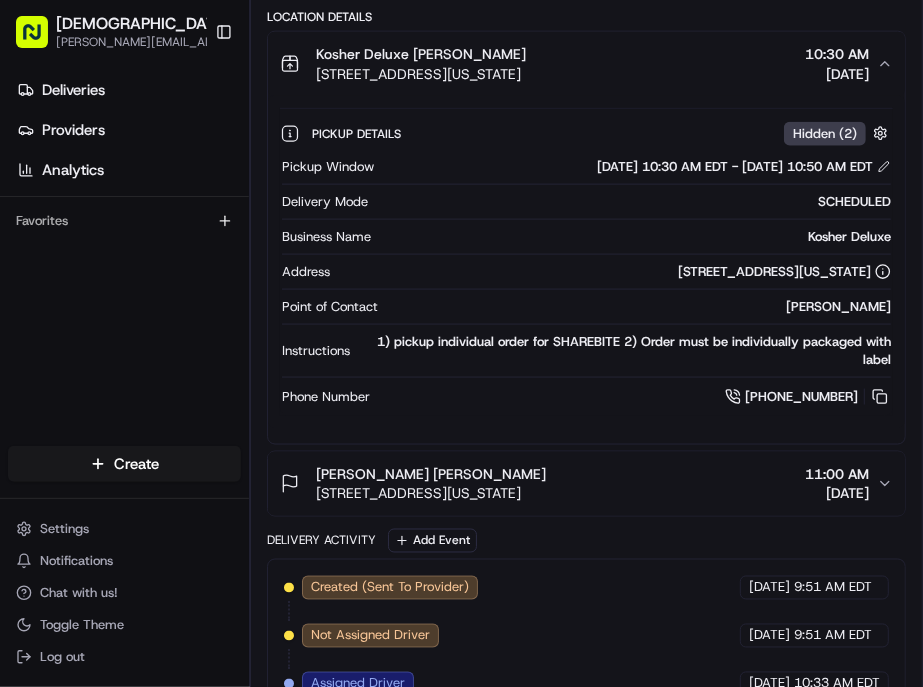 scroll, scrollTop: 1000, scrollLeft: 0, axis: vertical 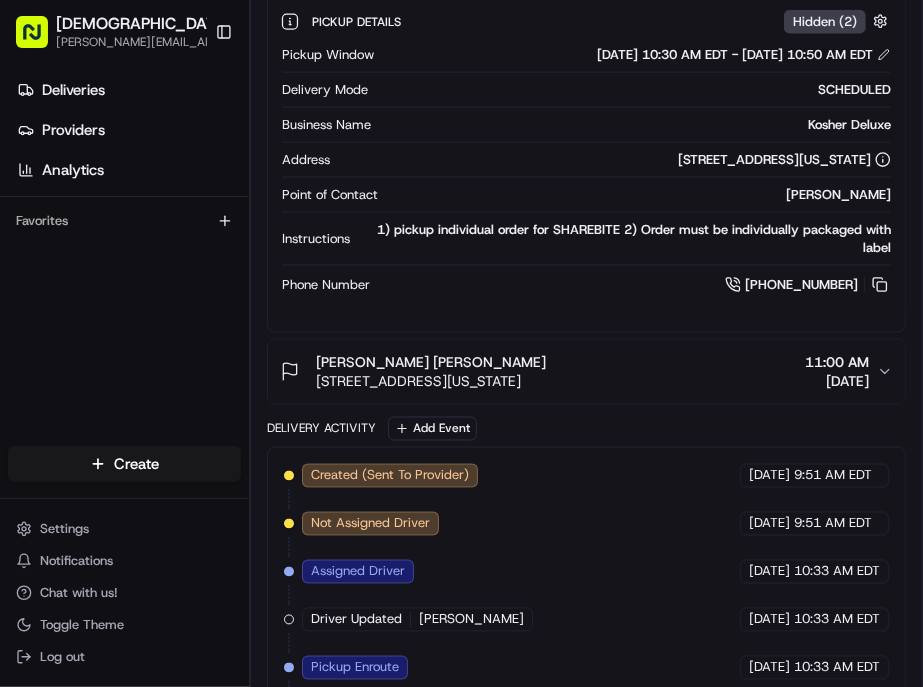drag, startPoint x: 845, startPoint y: 483, endPoint x: 804, endPoint y: 483, distance: 41 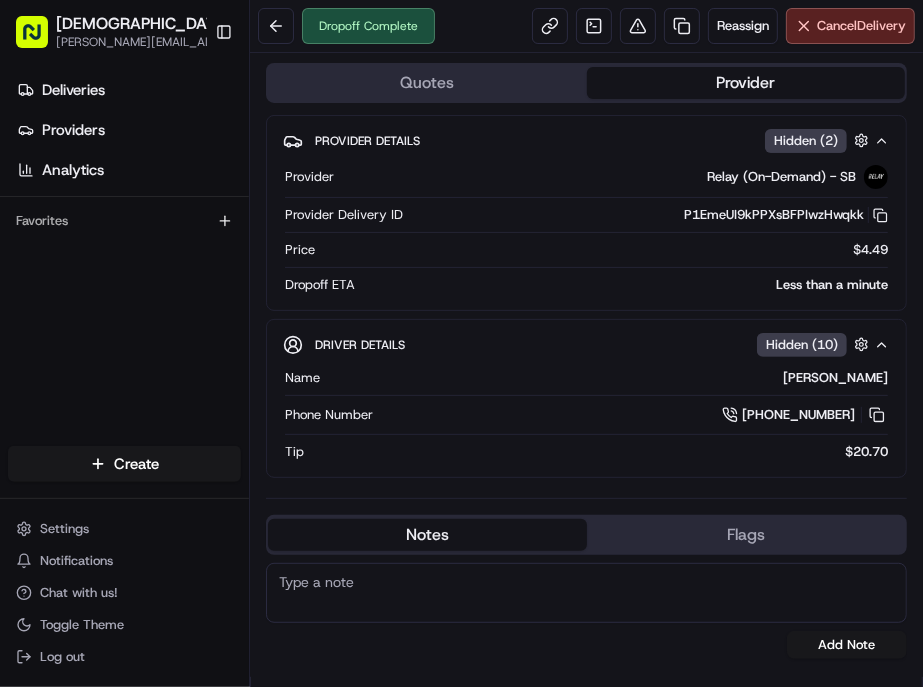 scroll, scrollTop: 0, scrollLeft: 0, axis: both 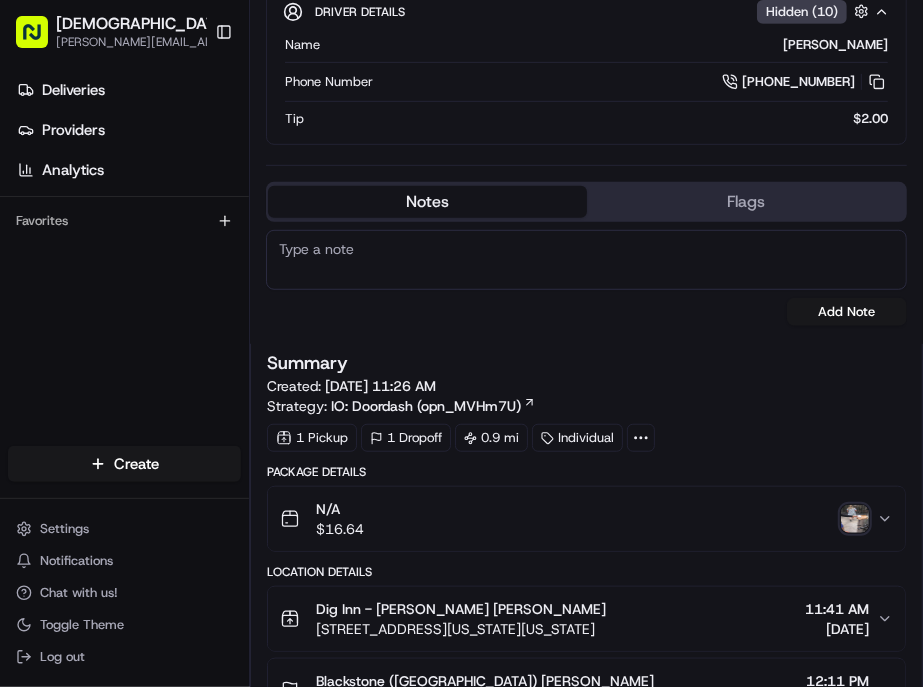 click at bounding box center (855, 519) 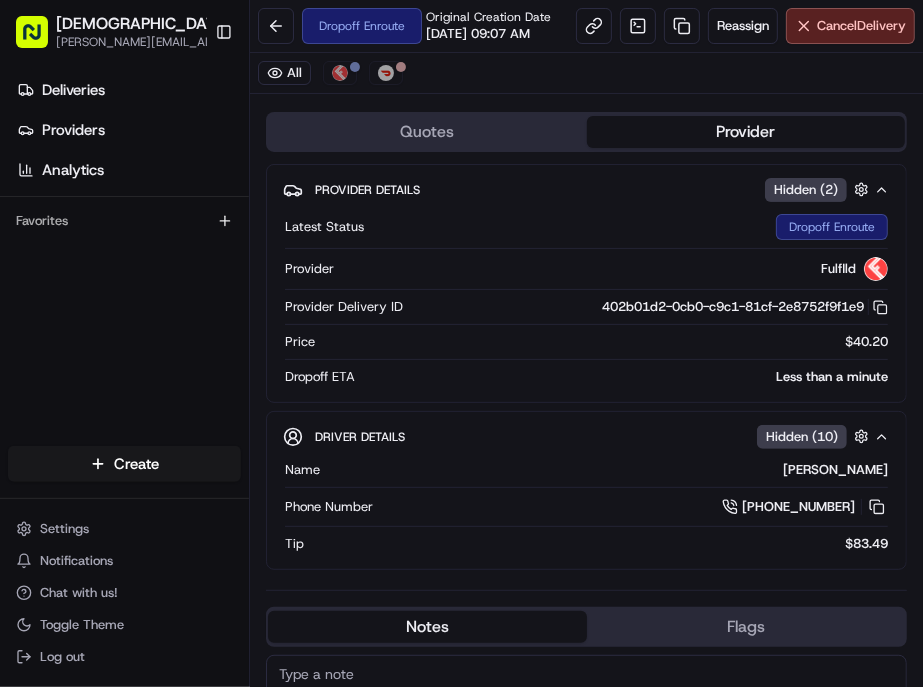 scroll, scrollTop: 0, scrollLeft: 0, axis: both 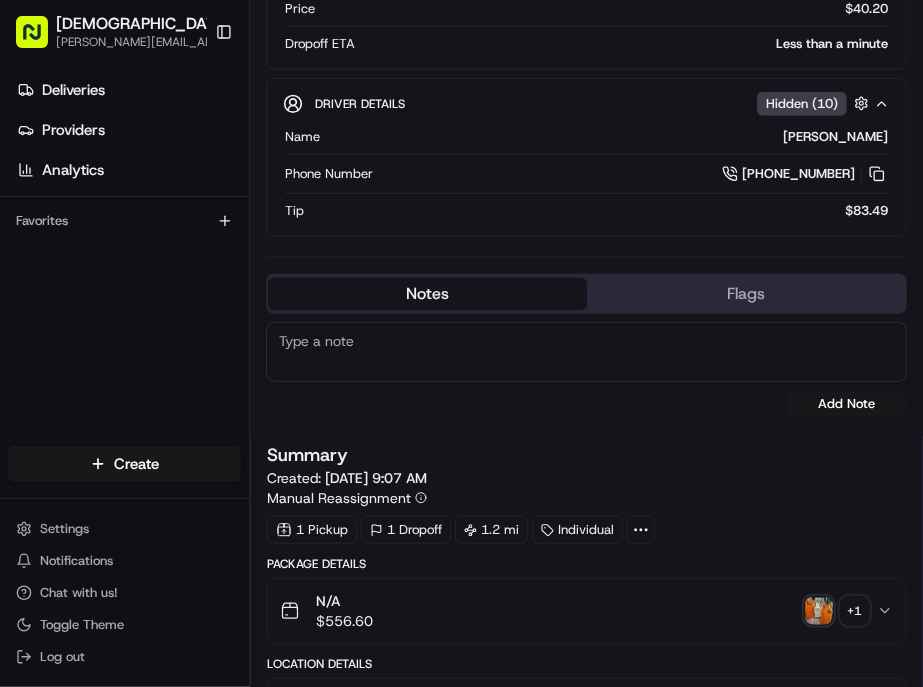 click on "N/A $ 556.60 + 1" at bounding box center (578, 611) 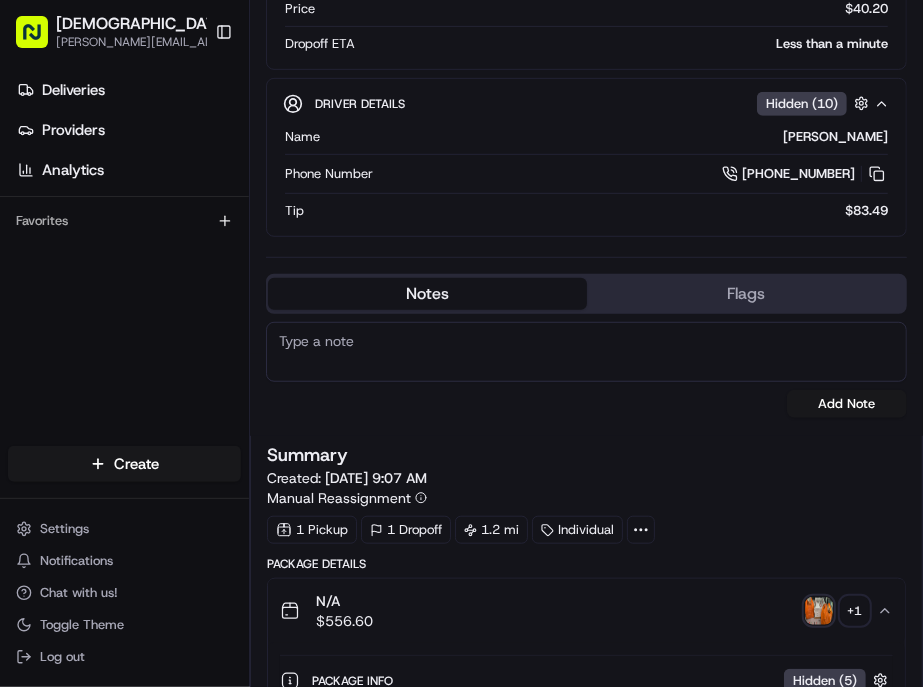 click at bounding box center (819, 611) 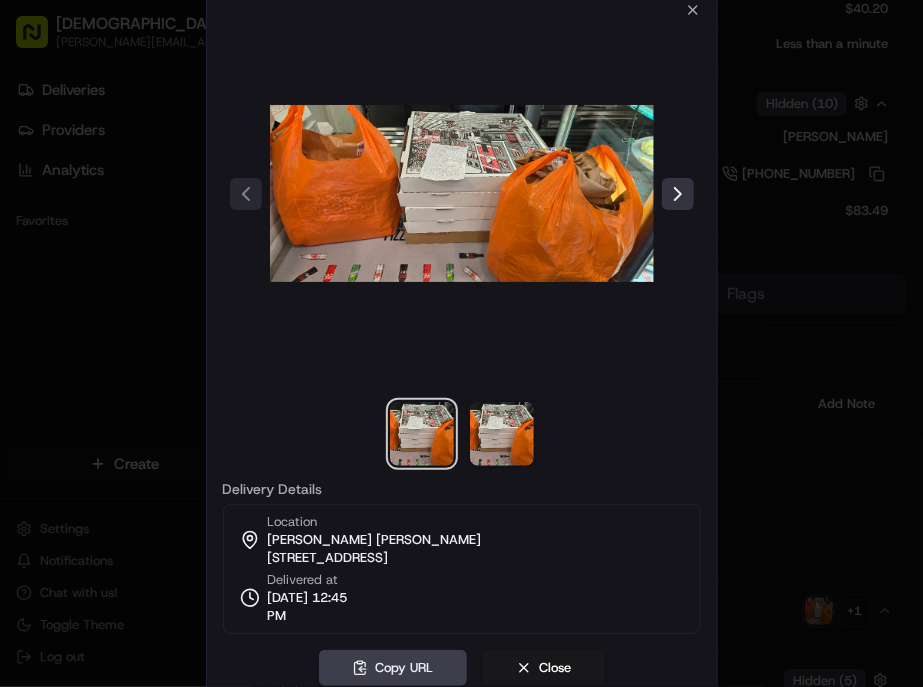 click at bounding box center (678, 194) 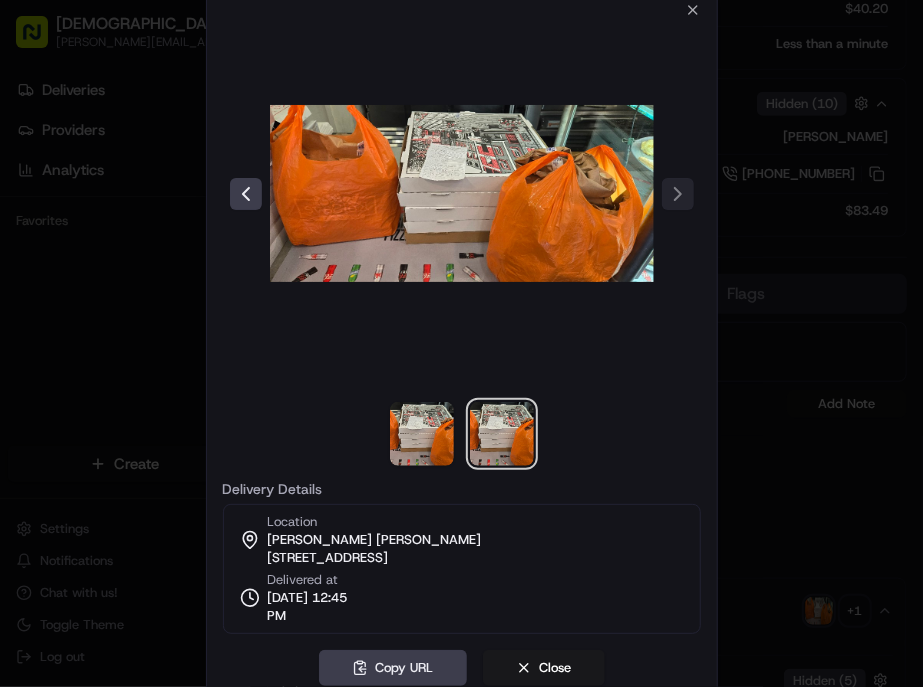click at bounding box center [462, 194] 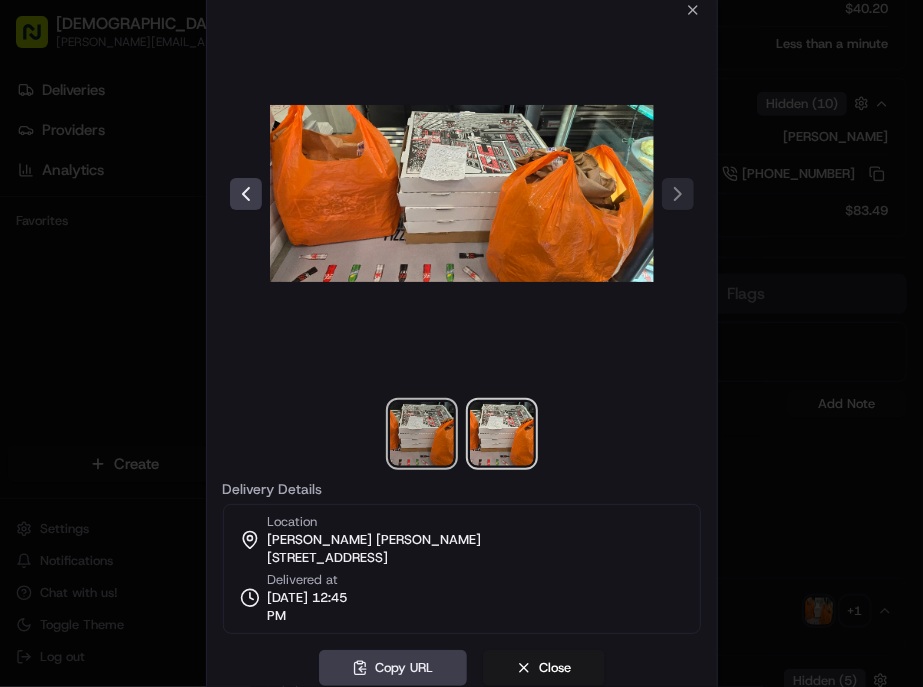 click at bounding box center (422, 434) 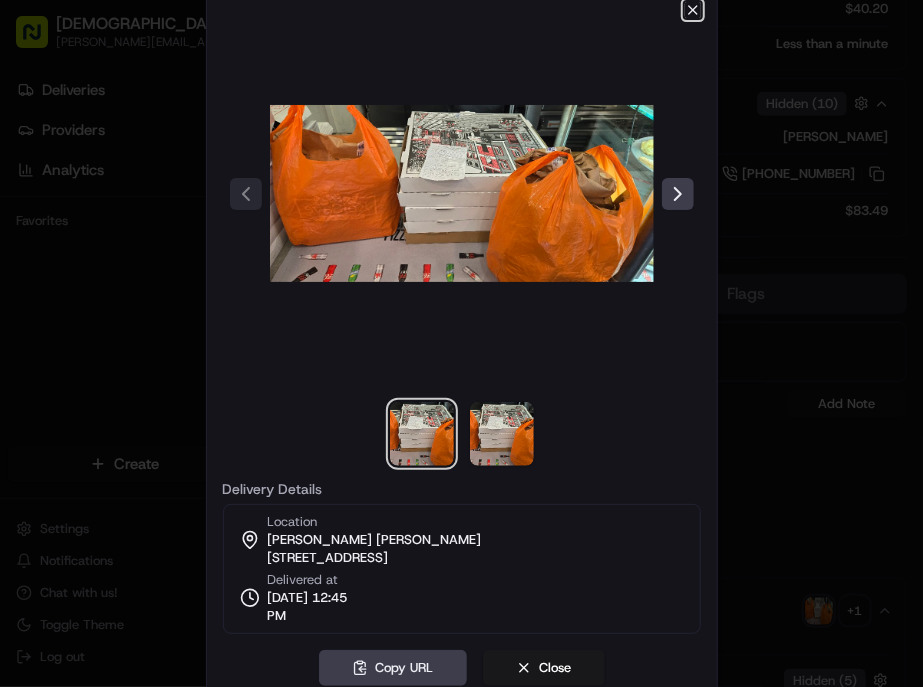 click 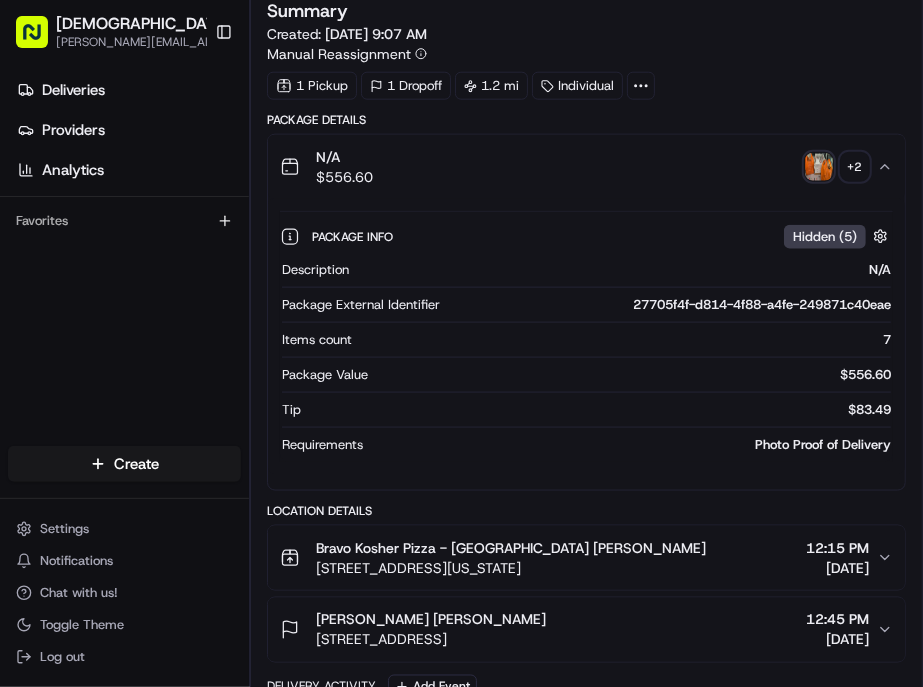 scroll, scrollTop: 1333, scrollLeft: 0, axis: vertical 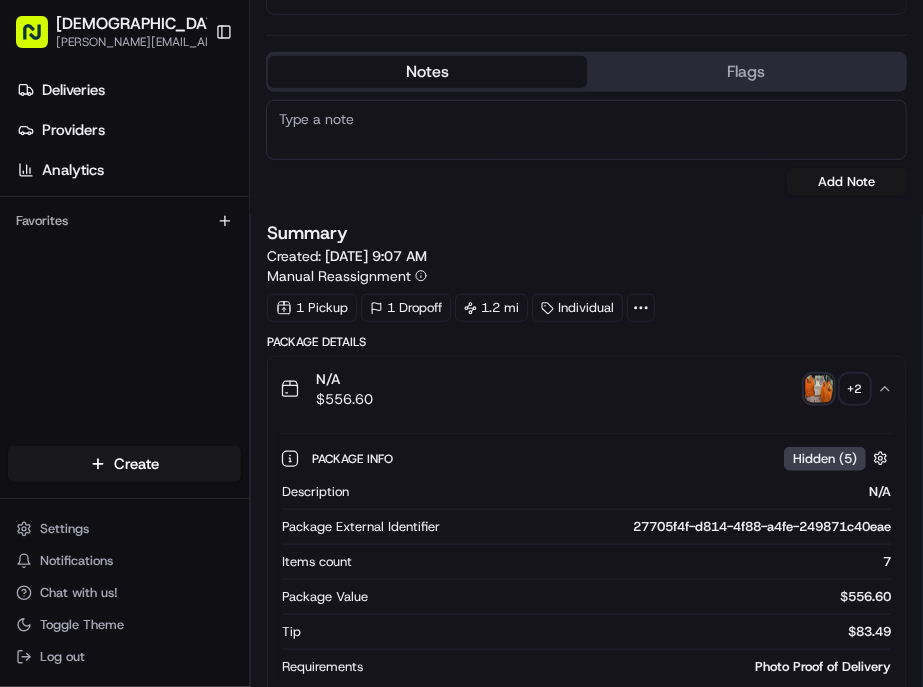click at bounding box center [819, 389] 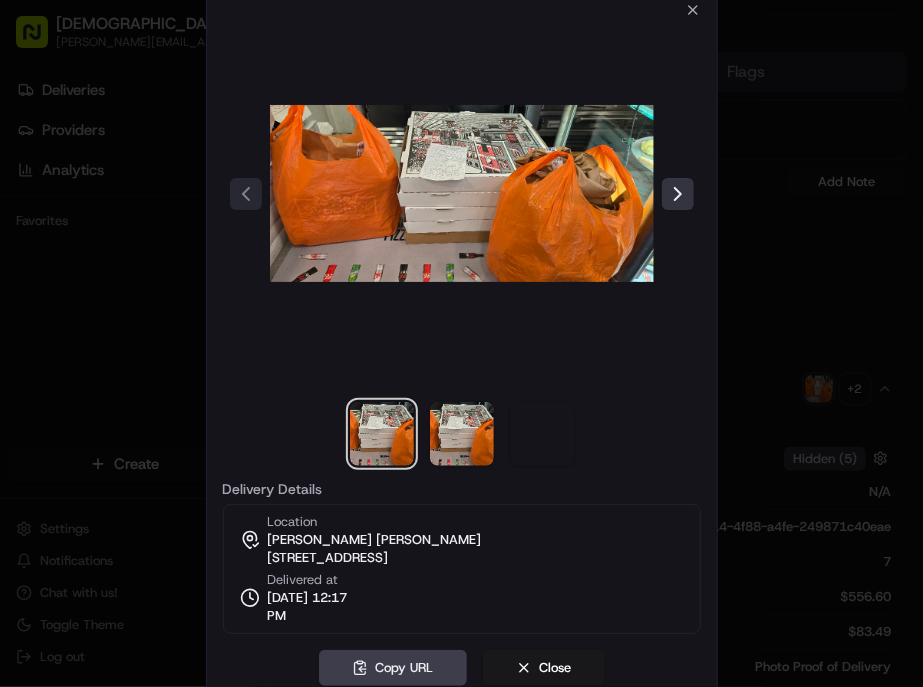click at bounding box center [678, 194] 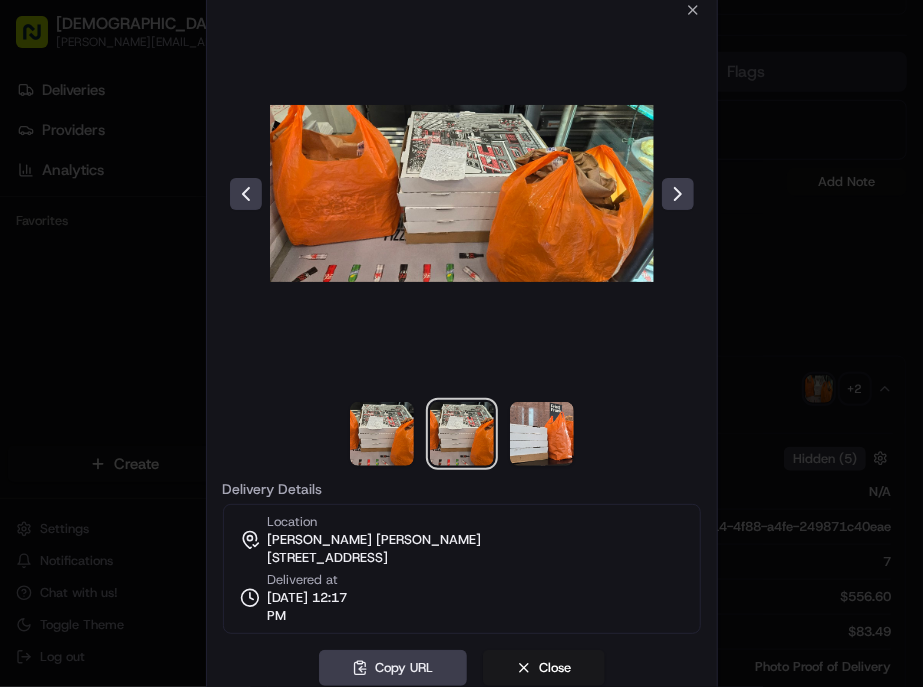 click on "Delivery Details Location Fried Frank Pedro Cedeno 1 Water St, Brooklyn Heights, NY 11201, USA Delivered at 07/15/2025 12:17 PM Copy URL Close Close" at bounding box center [462, 344] 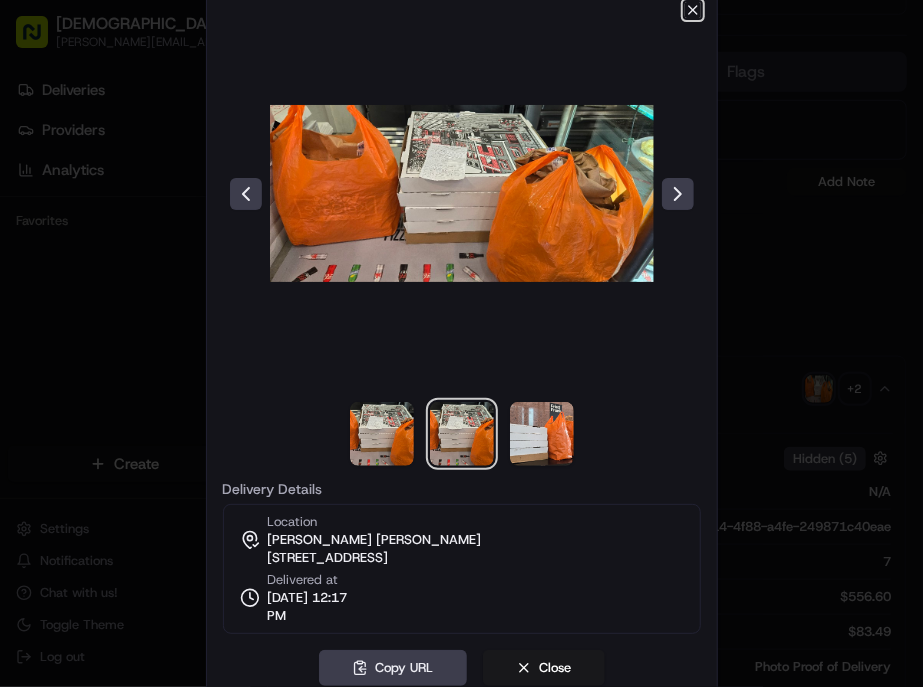 click 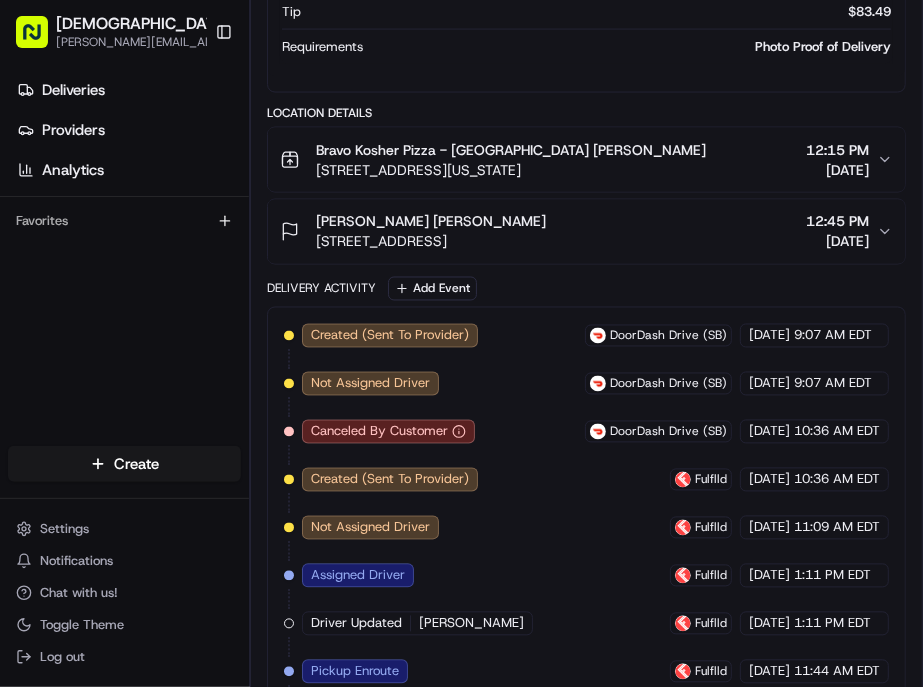 scroll, scrollTop: 1398, scrollLeft: 0, axis: vertical 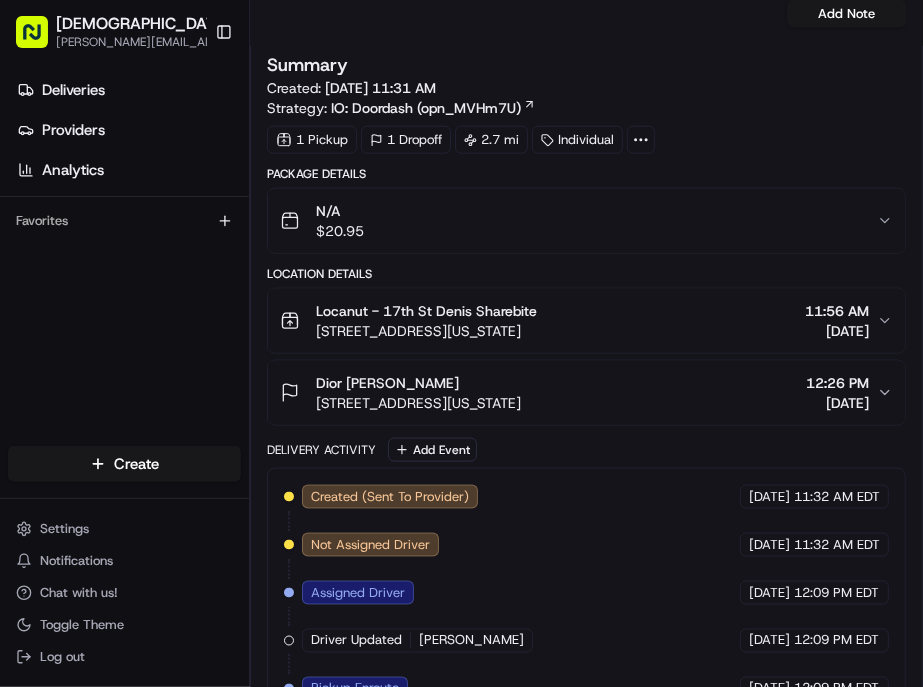 drag, startPoint x: 675, startPoint y: 642, endPoint x: 672, endPoint y: 605, distance: 37.12142 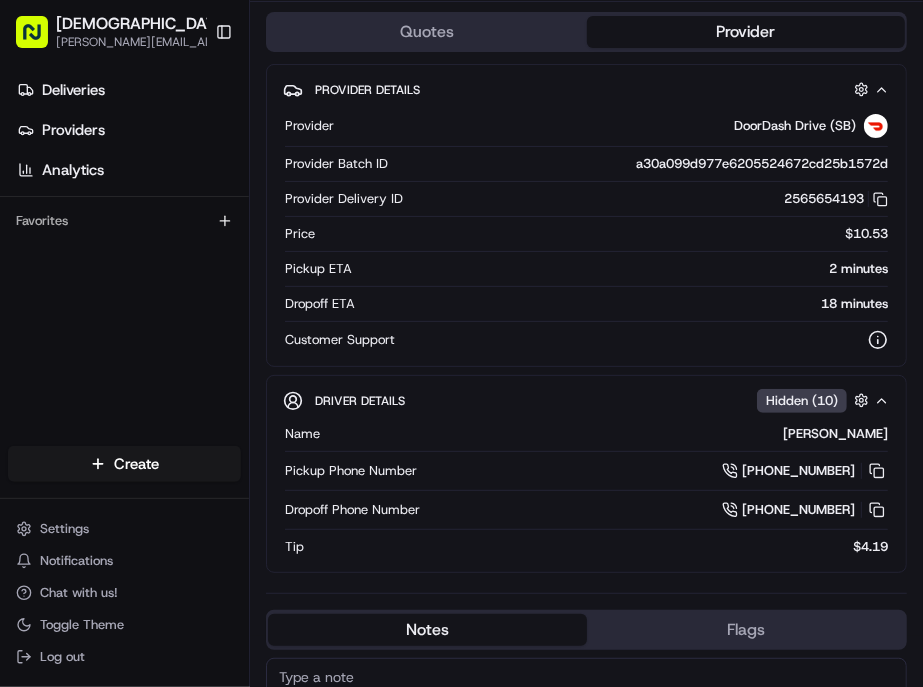 scroll, scrollTop: 0, scrollLeft: 0, axis: both 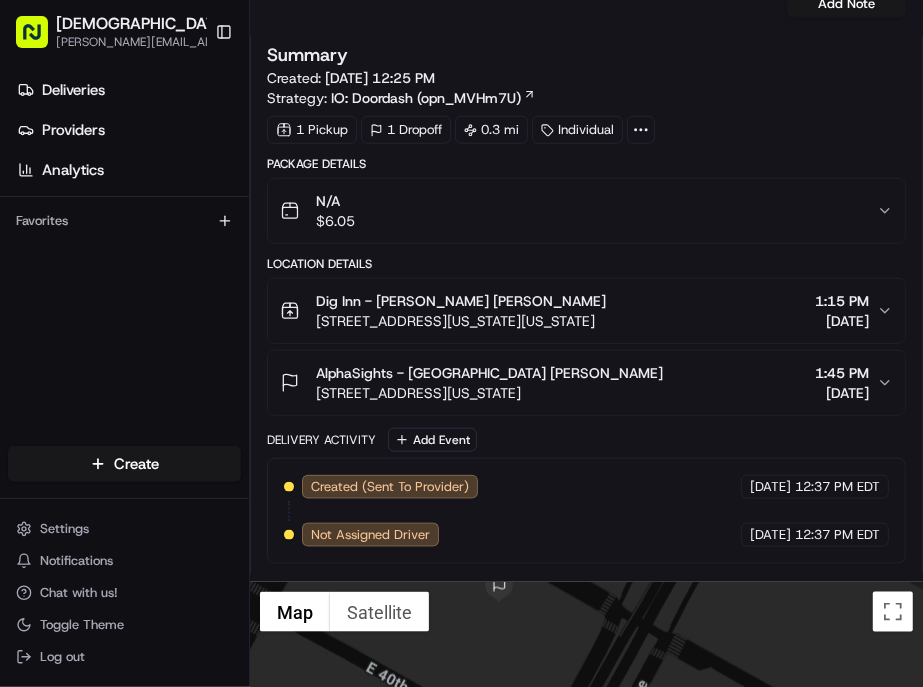 click on "[GEOGRAPHIC_DATA] - [PERSON_NAME][GEOGRAPHIC_DATA][PERSON_NAME] [STREET_ADDRESS][US_STATE][US_STATE] 1:15 PM [DATE]" at bounding box center (578, 311) 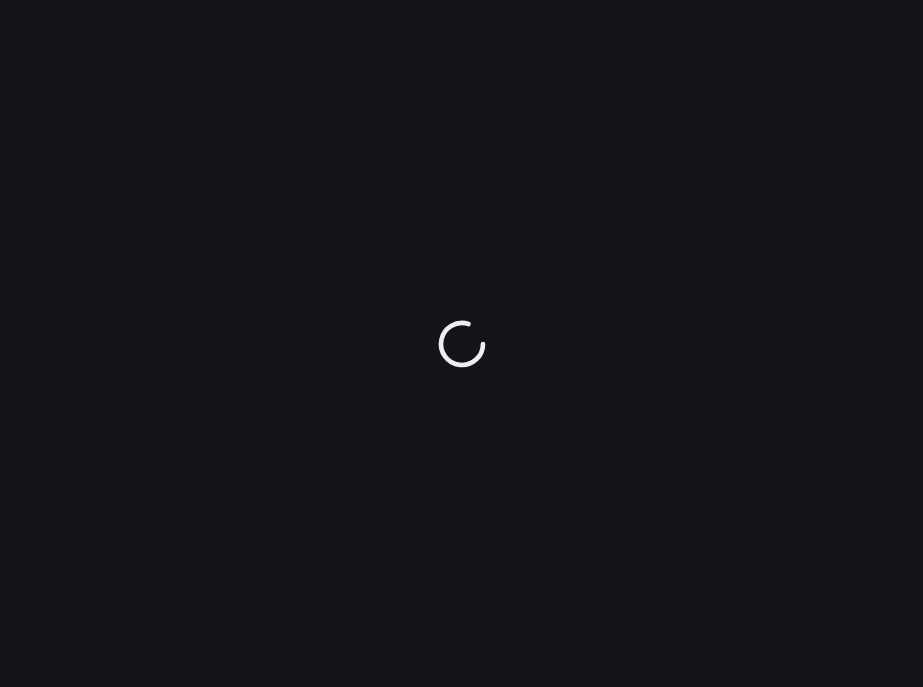 scroll, scrollTop: 0, scrollLeft: 0, axis: both 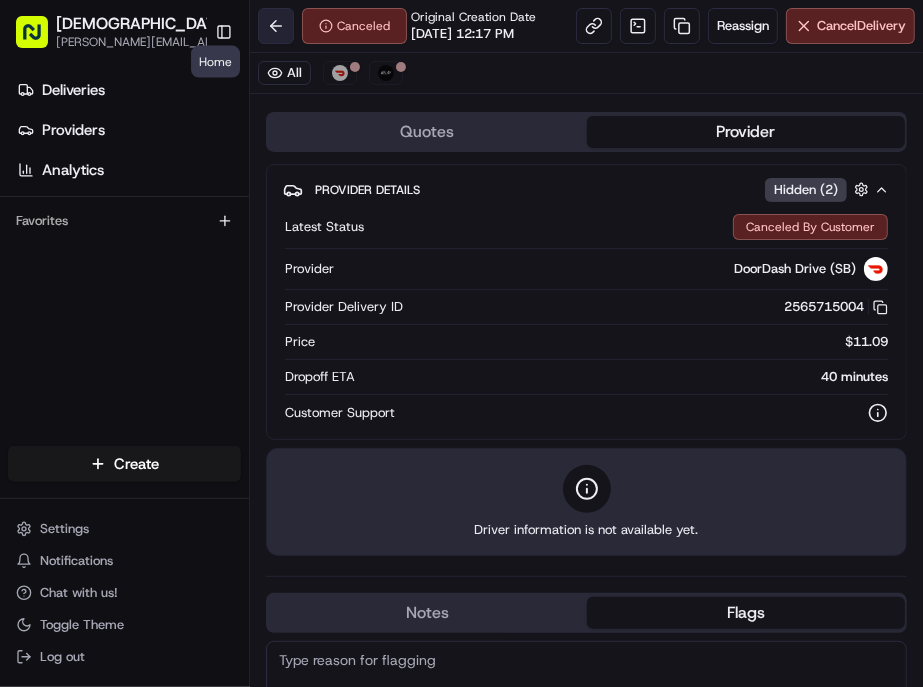 click at bounding box center [276, 26] 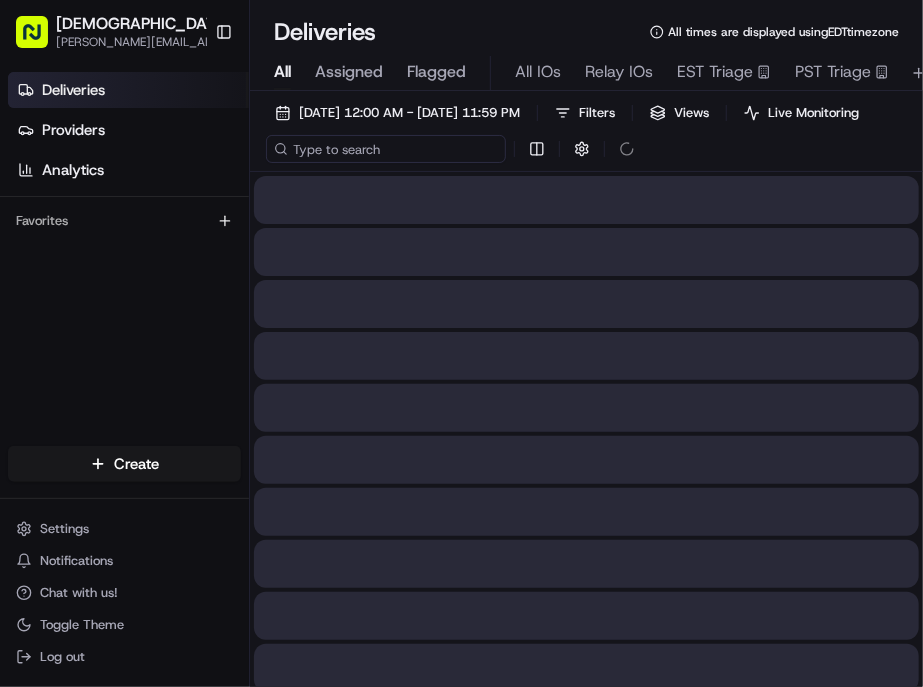 click at bounding box center [386, 149] 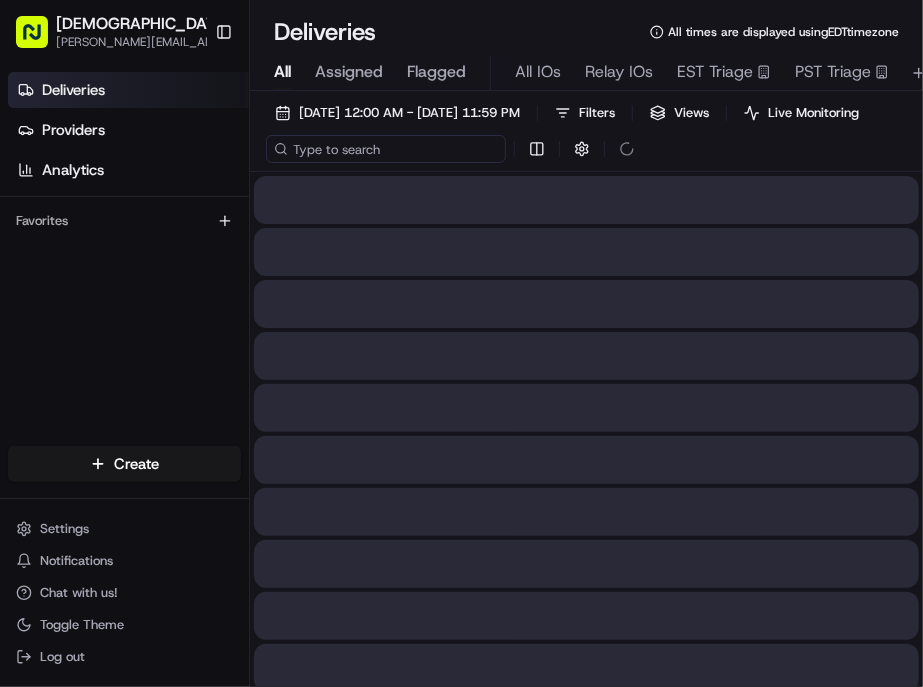 paste on "Alexandra Adams" 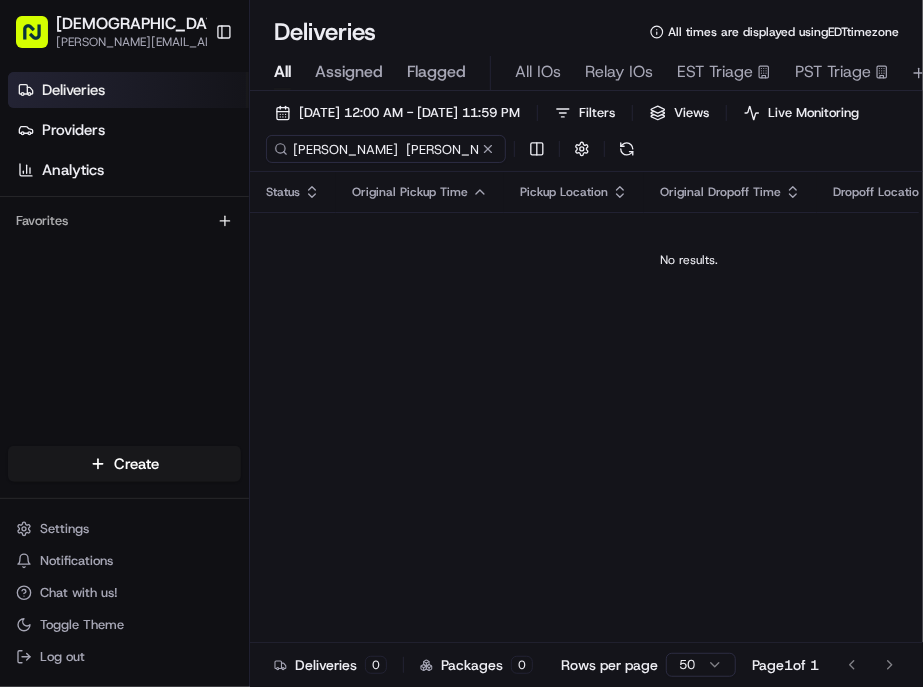 drag, startPoint x: 394, startPoint y: 123, endPoint x: 303, endPoint y: 125, distance: 91.02197 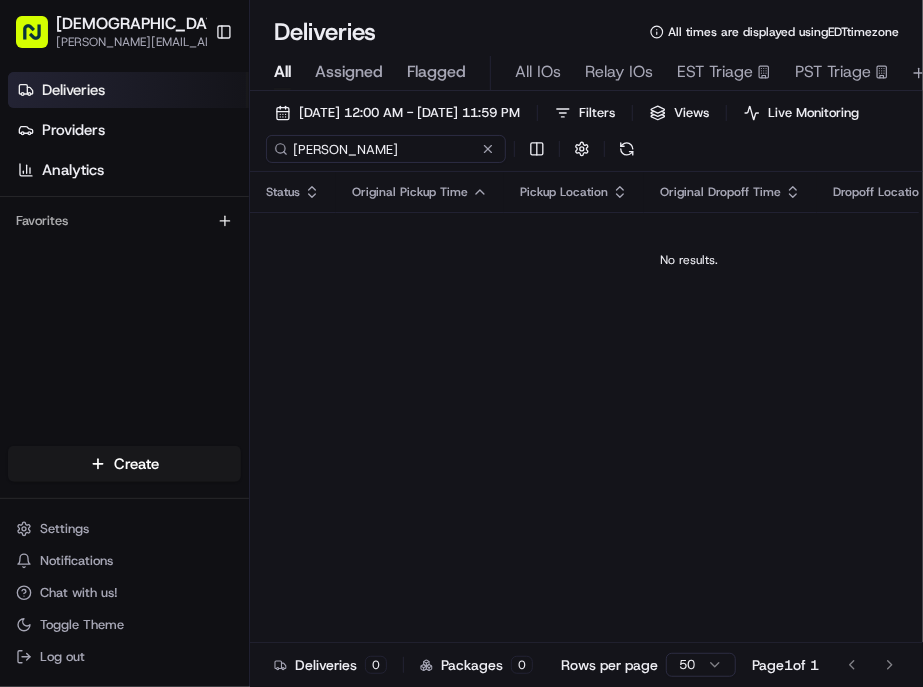 click on "Alexandra Adams" at bounding box center (386, 149) 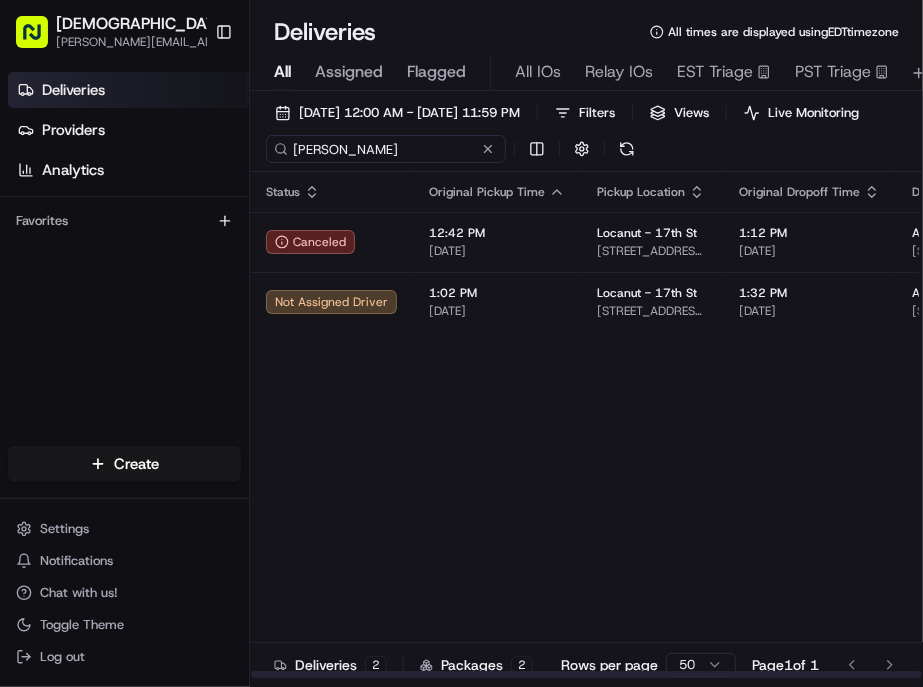 type on "Alexandra Adams" 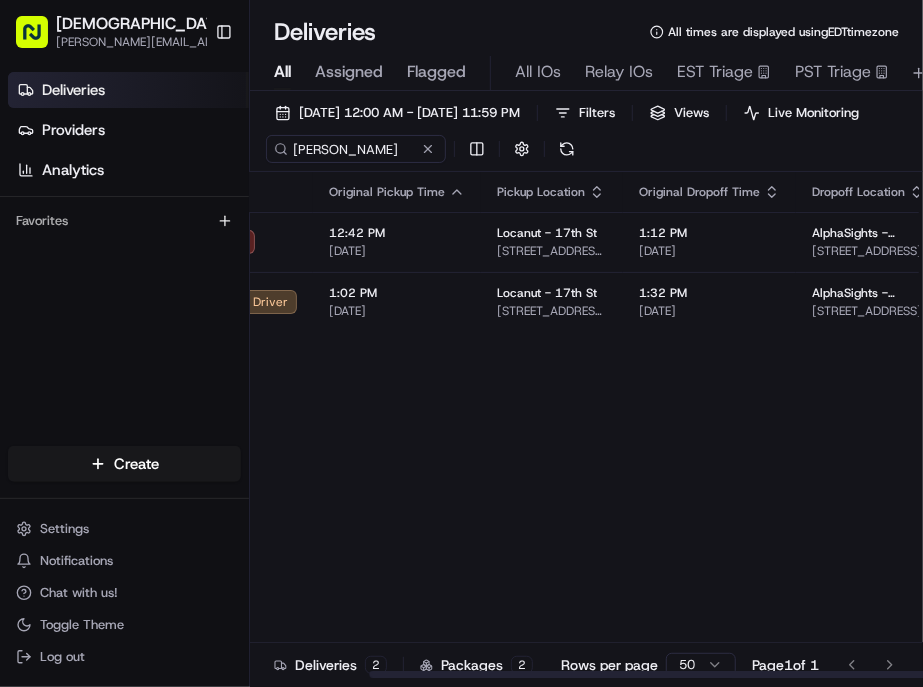 scroll, scrollTop: 0, scrollLeft: 141, axis: horizontal 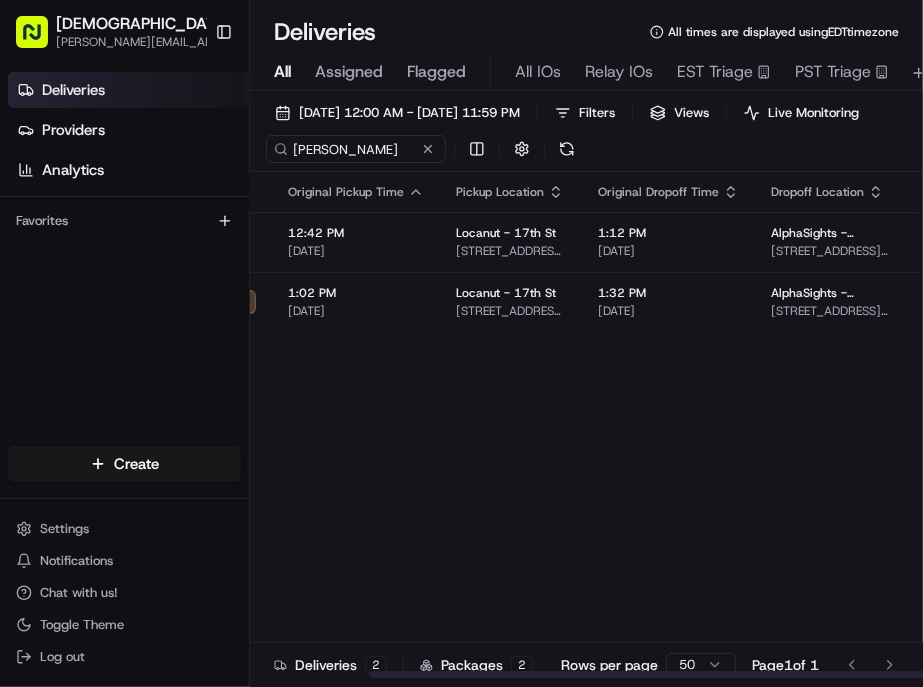 drag, startPoint x: 537, startPoint y: 643, endPoint x: 798, endPoint y: 645, distance: 261.00766 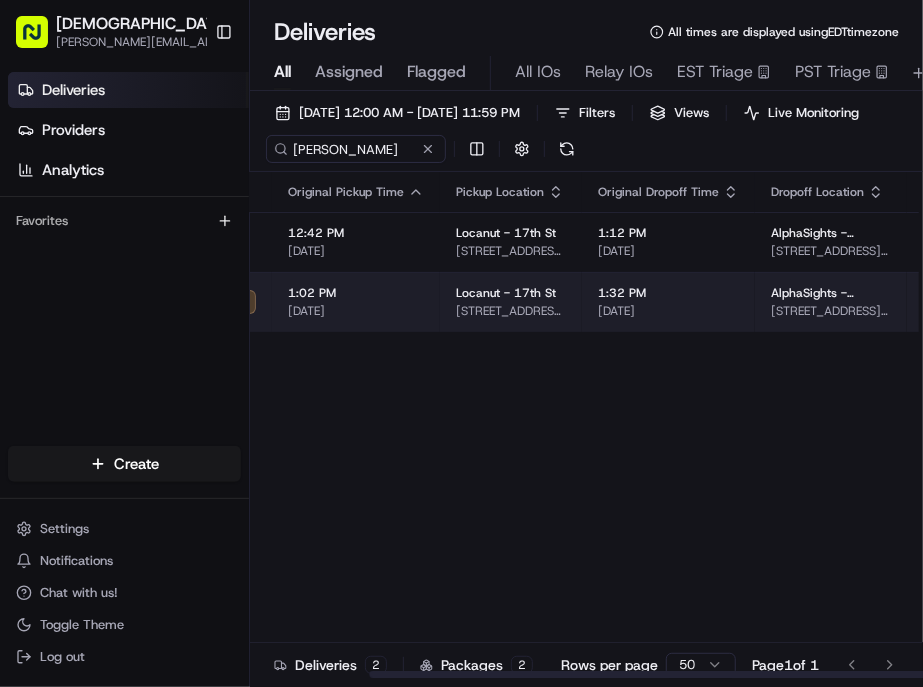 click at bounding box center [1161, 302] 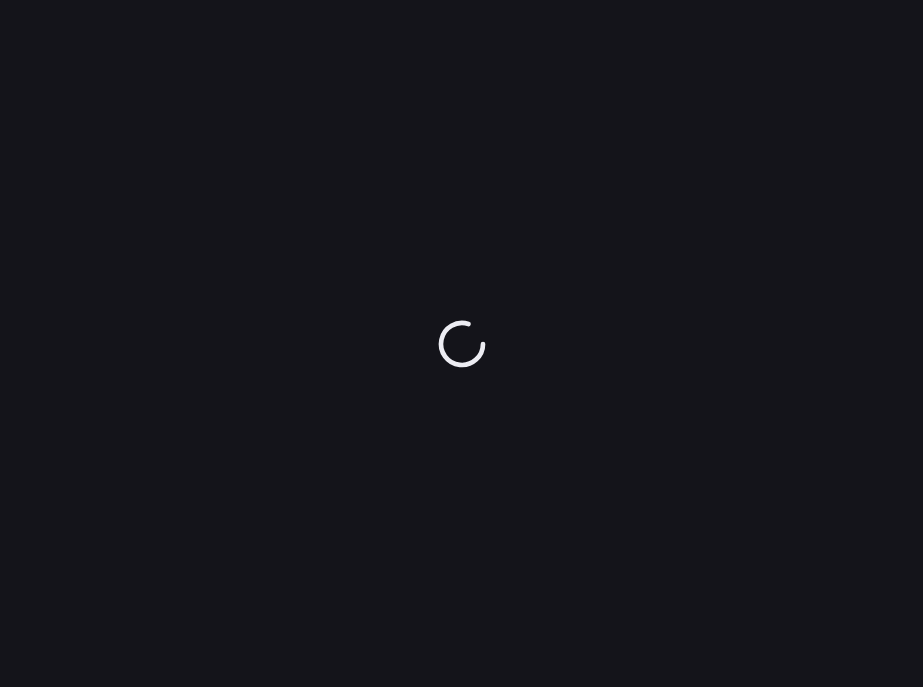 scroll, scrollTop: 0, scrollLeft: 0, axis: both 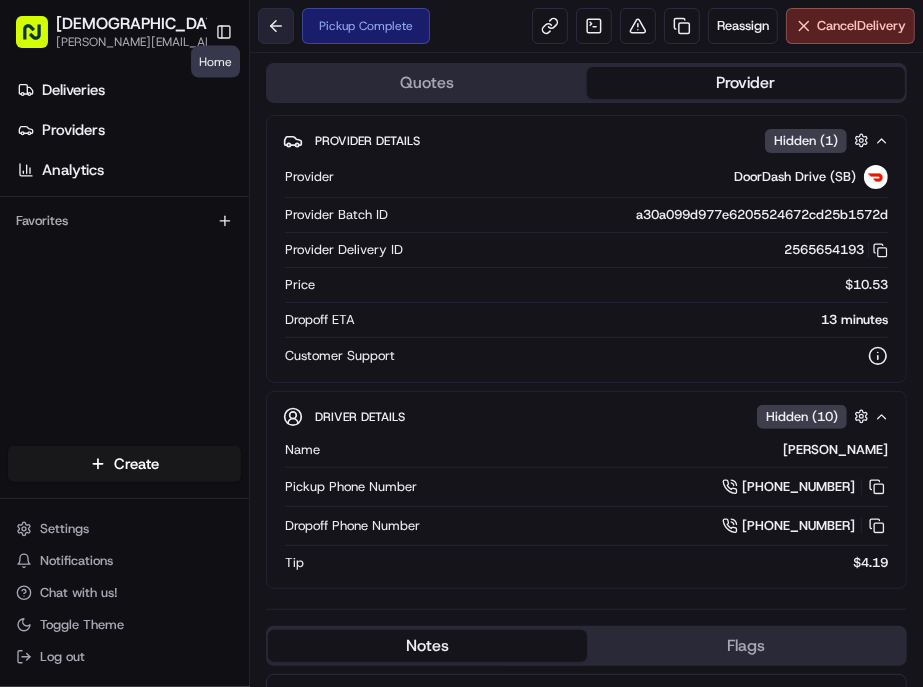 click at bounding box center [276, 26] 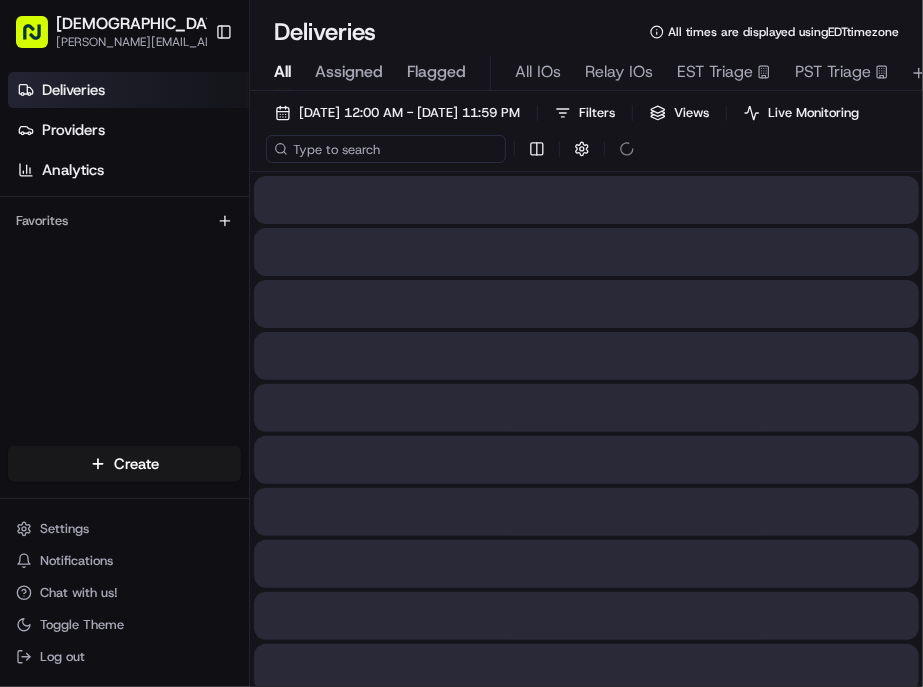 click at bounding box center (386, 149) 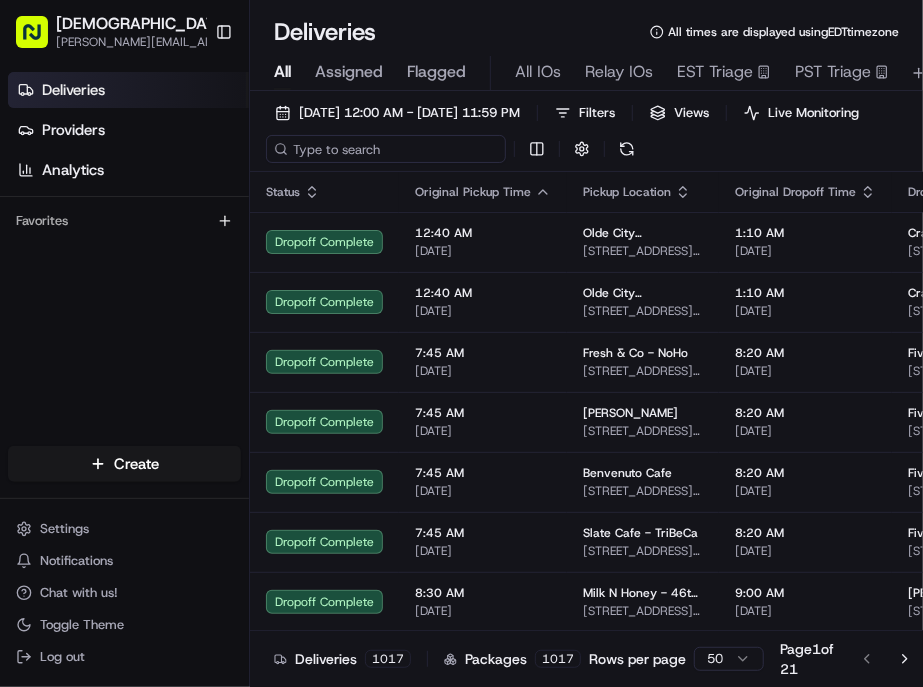 click at bounding box center (386, 149) 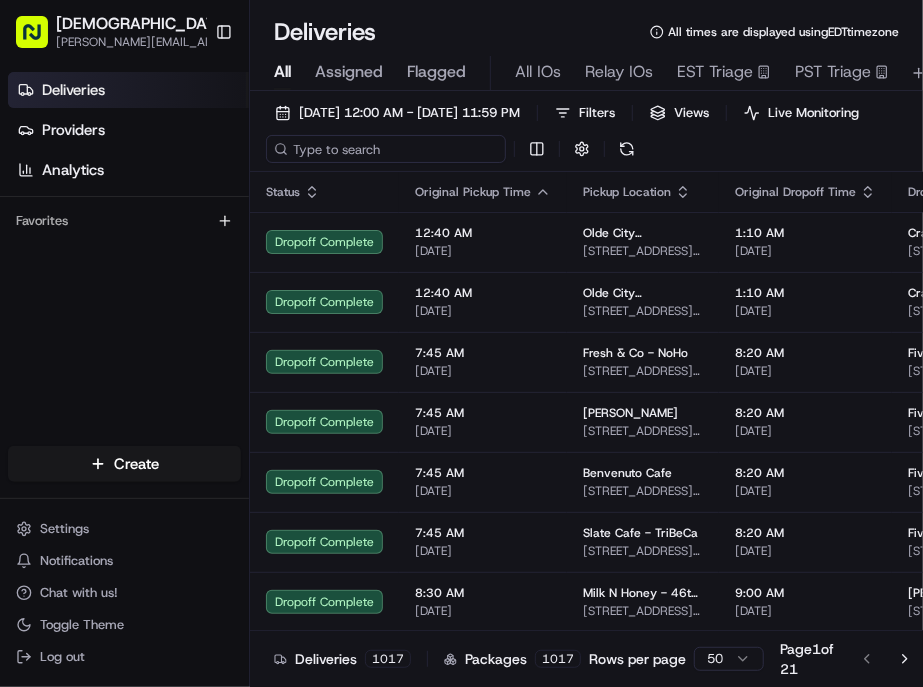 scroll, scrollTop: 0, scrollLeft: 0, axis: both 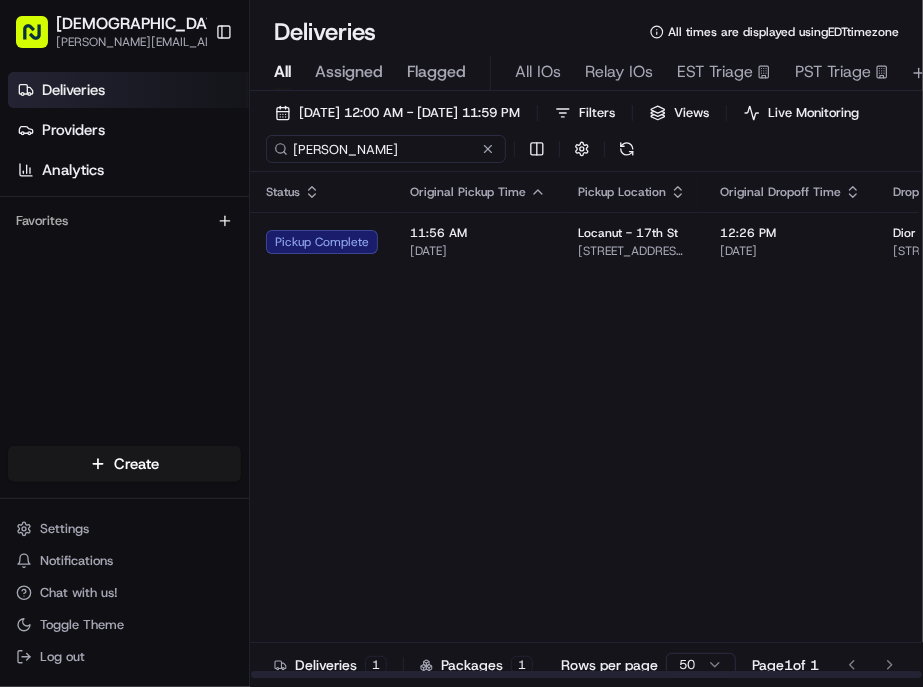 type on "Jennifer Shearer" 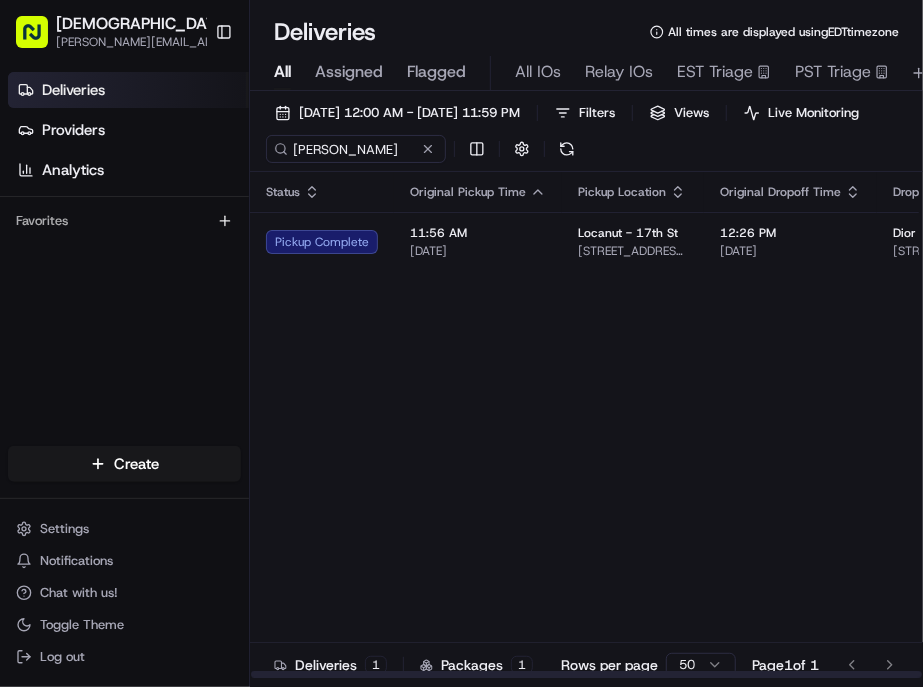 scroll, scrollTop: 0, scrollLeft: 141, axis: horizontal 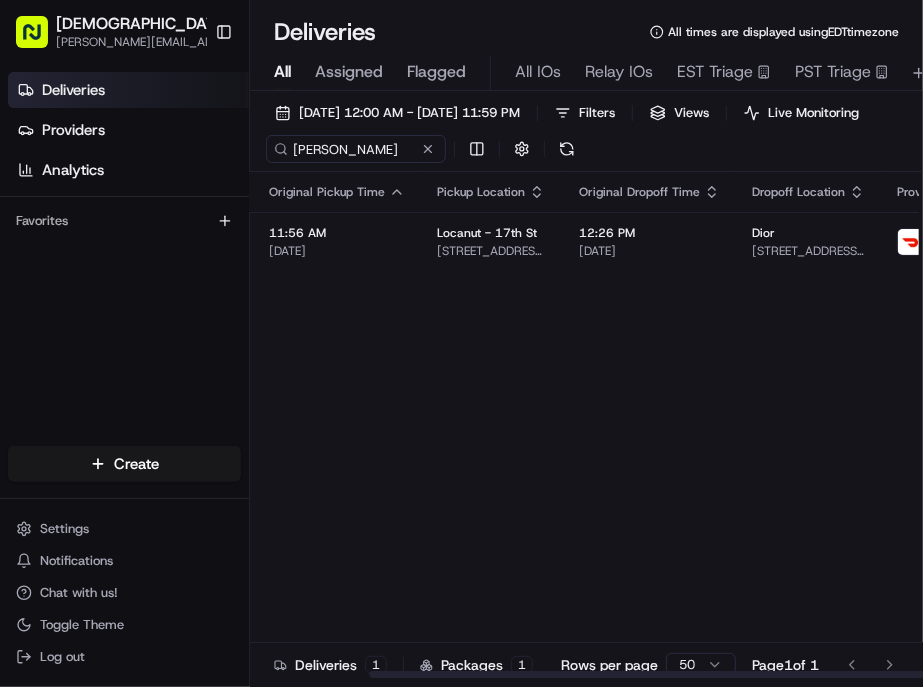 drag, startPoint x: 421, startPoint y: 641, endPoint x: 753, endPoint y: 580, distance: 337.5574 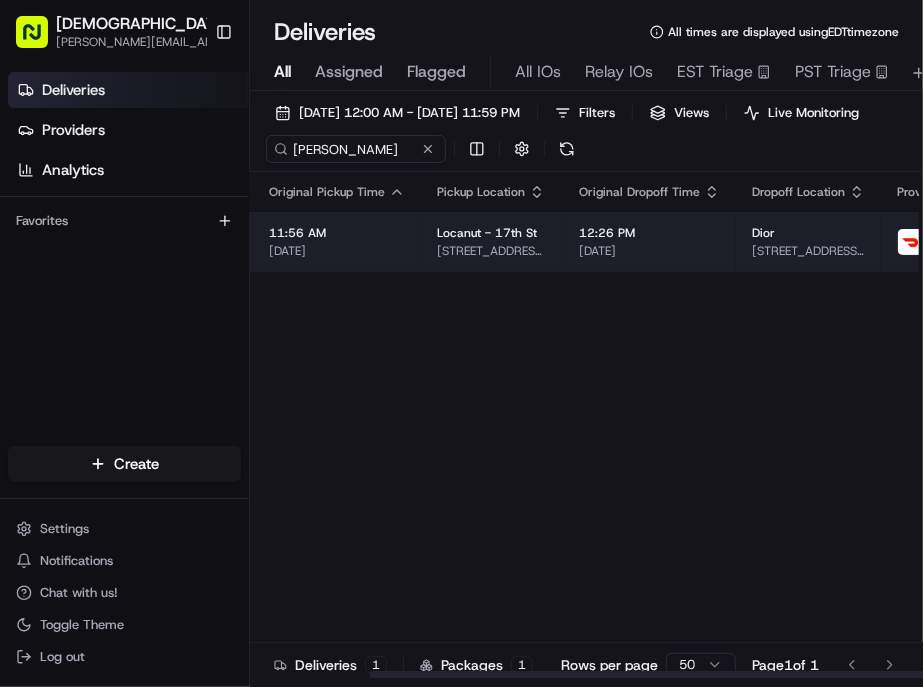 click at bounding box center (1108, 242) 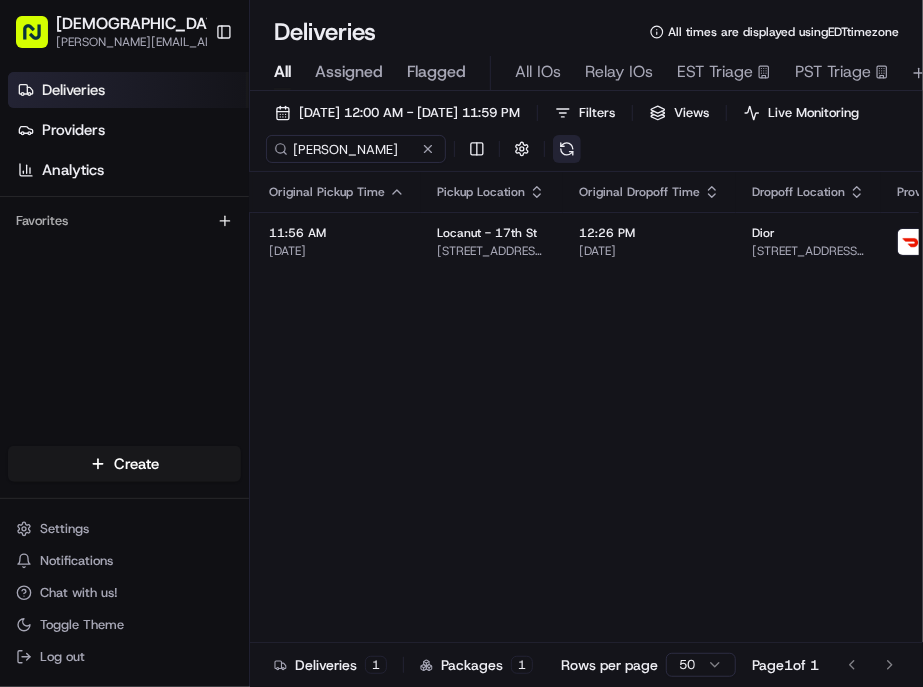 click at bounding box center (567, 149) 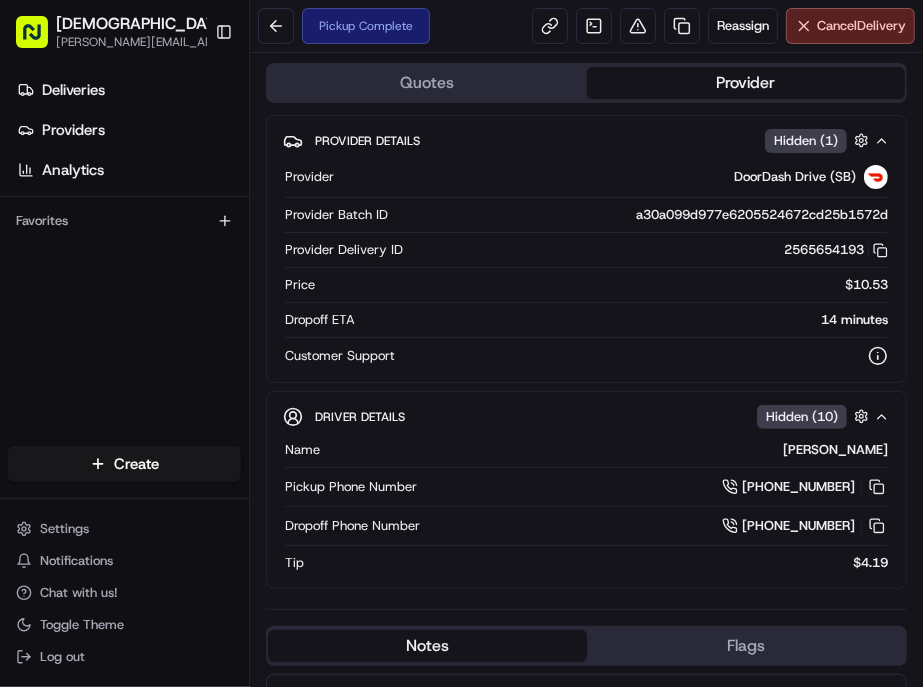 scroll, scrollTop: 0, scrollLeft: 0, axis: both 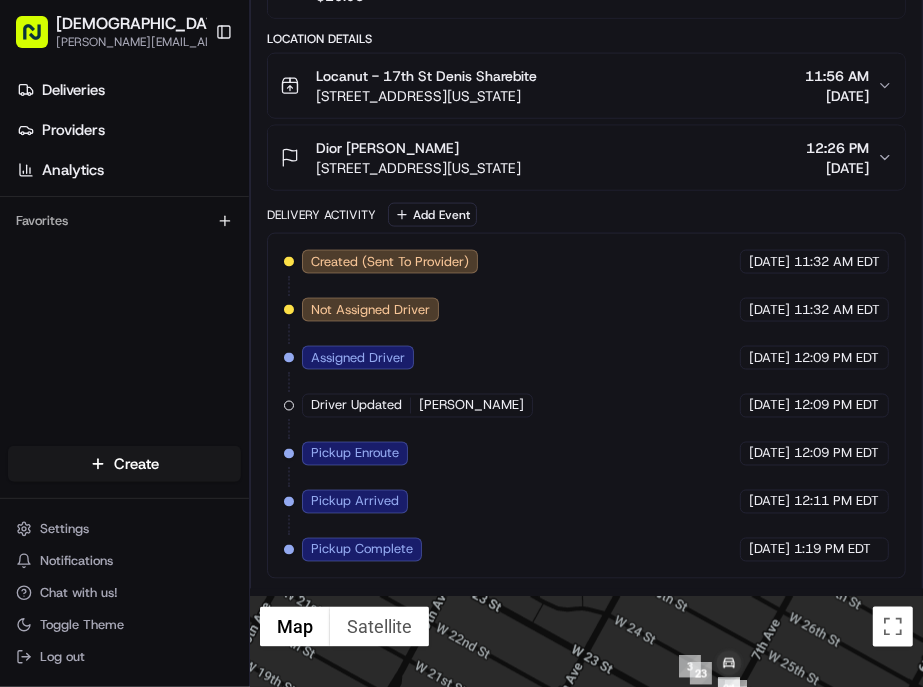 drag, startPoint x: 437, startPoint y: 448, endPoint x: 874, endPoint y: 347, distance: 448.51978 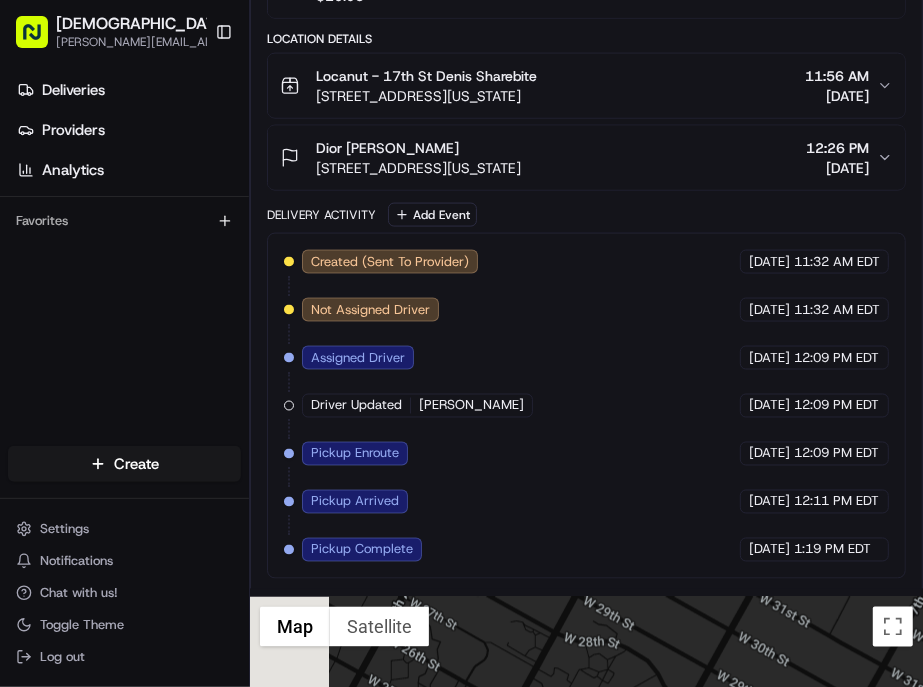 drag, startPoint x: 543, startPoint y: 343, endPoint x: 532, endPoint y: 604, distance: 261.2317 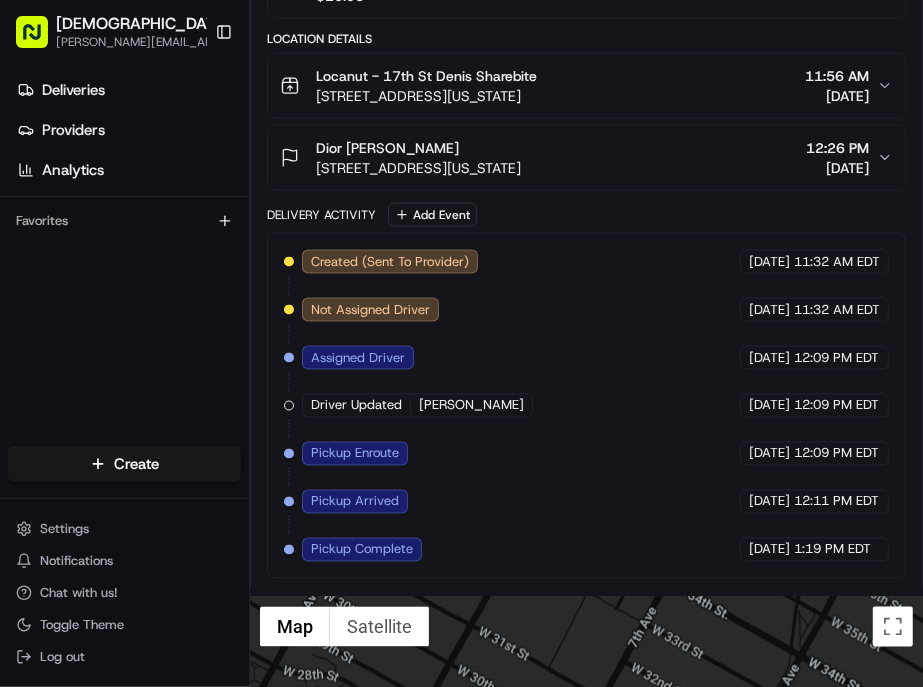 drag, startPoint x: 624, startPoint y: 372, endPoint x: 363, endPoint y: 358, distance: 261.3752 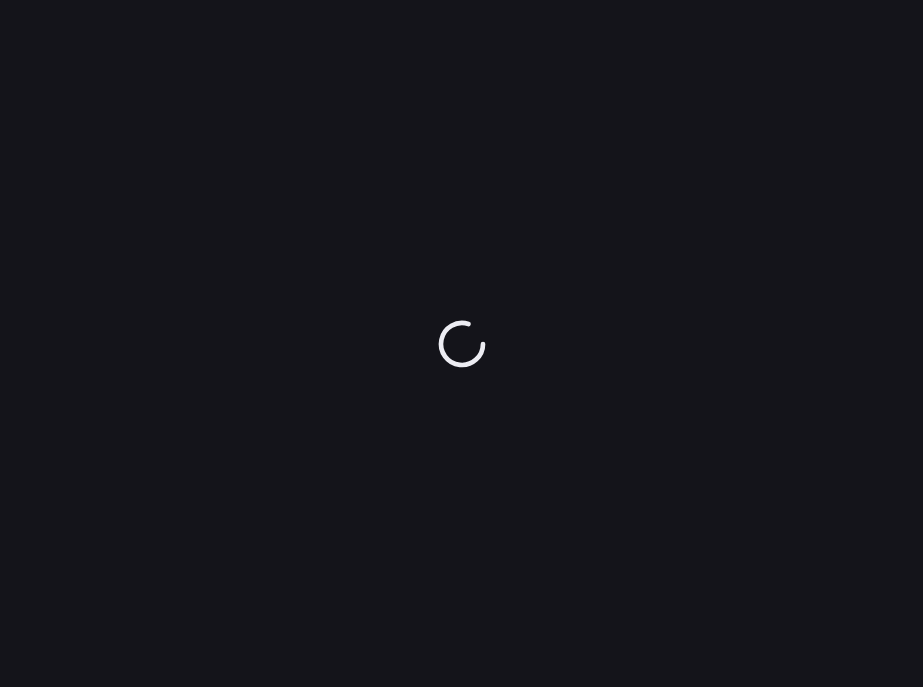scroll, scrollTop: 0, scrollLeft: 0, axis: both 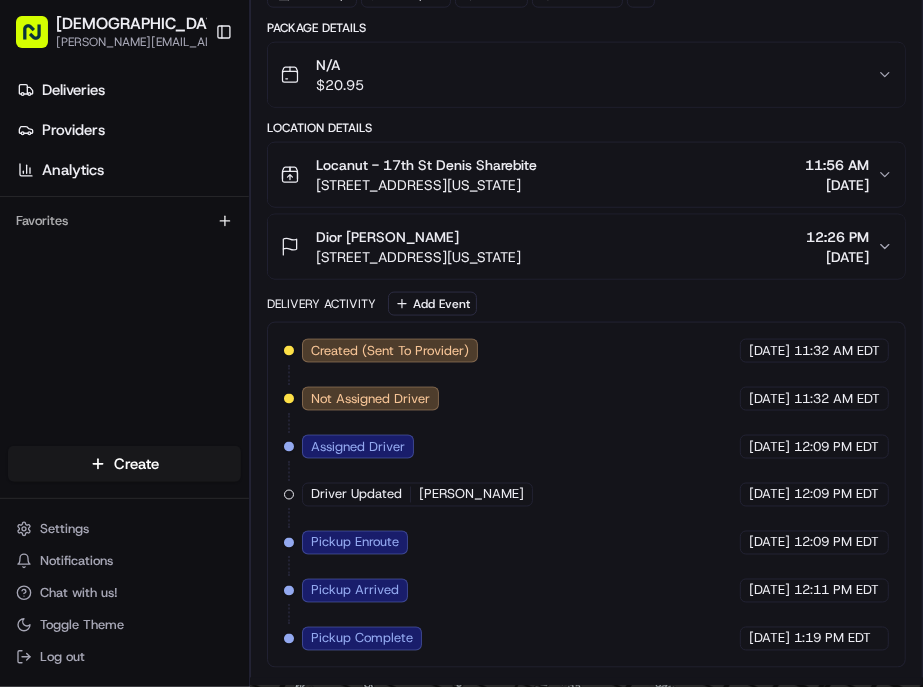 drag, startPoint x: 707, startPoint y: 417, endPoint x: 682, endPoint y: 531, distance: 116.70904 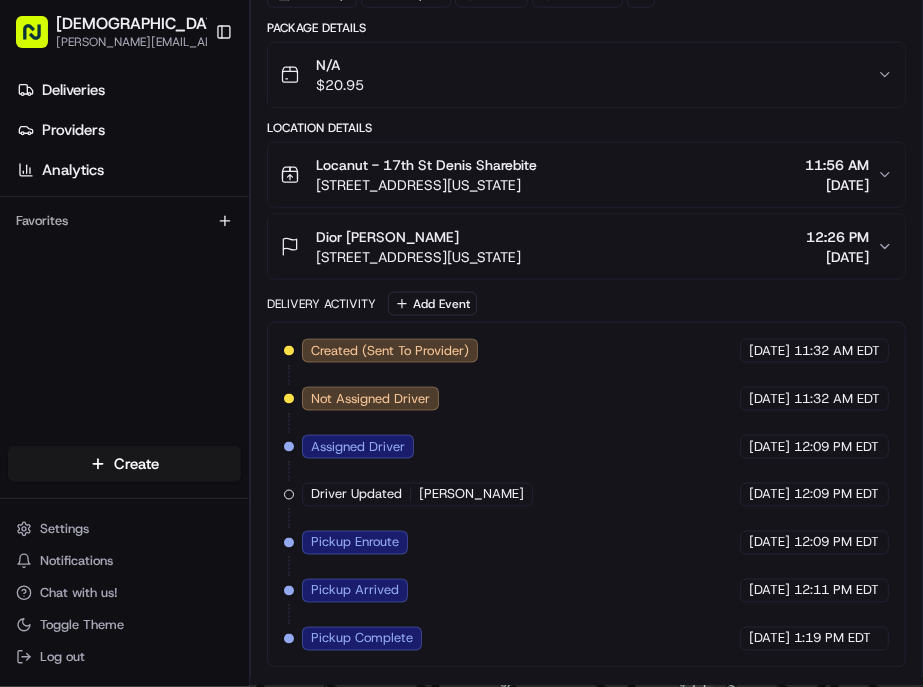 drag, startPoint x: 693, startPoint y: 463, endPoint x: 690, endPoint y: 434, distance: 29.15476 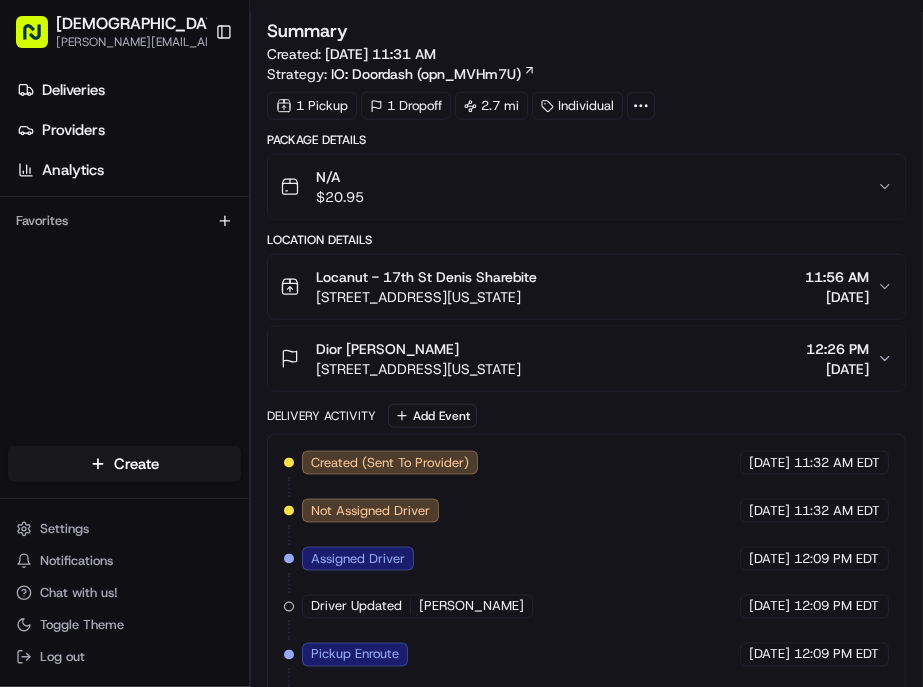 scroll, scrollTop: 777, scrollLeft: 0, axis: vertical 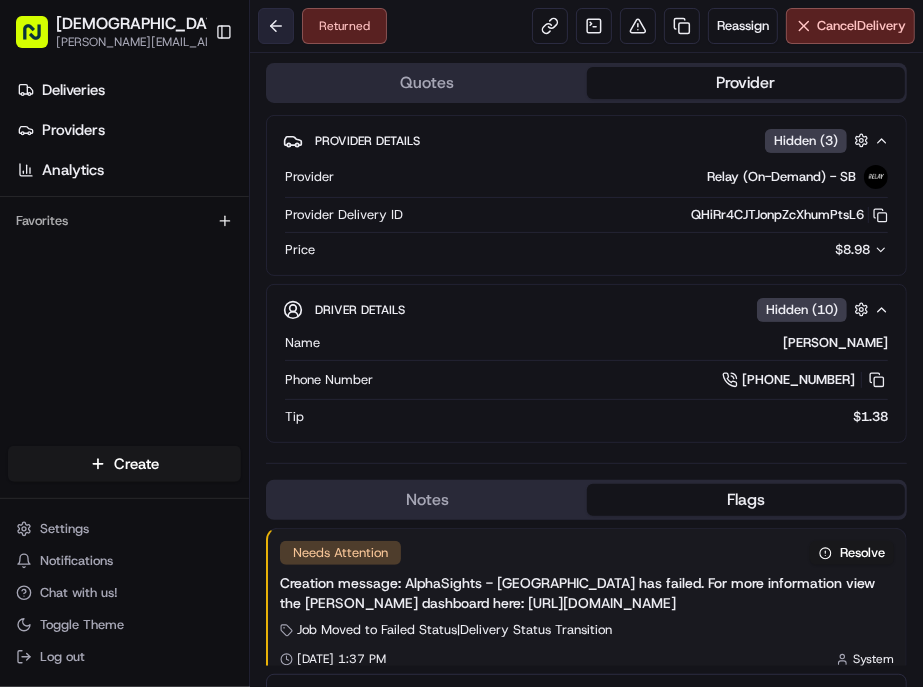 drag, startPoint x: 223, startPoint y: 0, endPoint x: 207, endPoint y: 14, distance: 21.260292 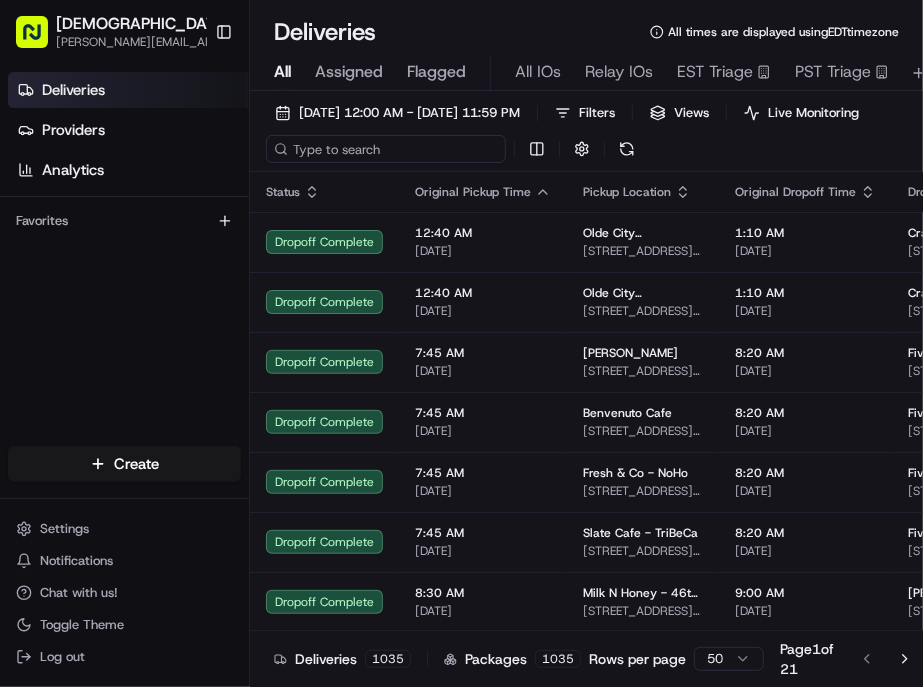 click at bounding box center (386, 149) 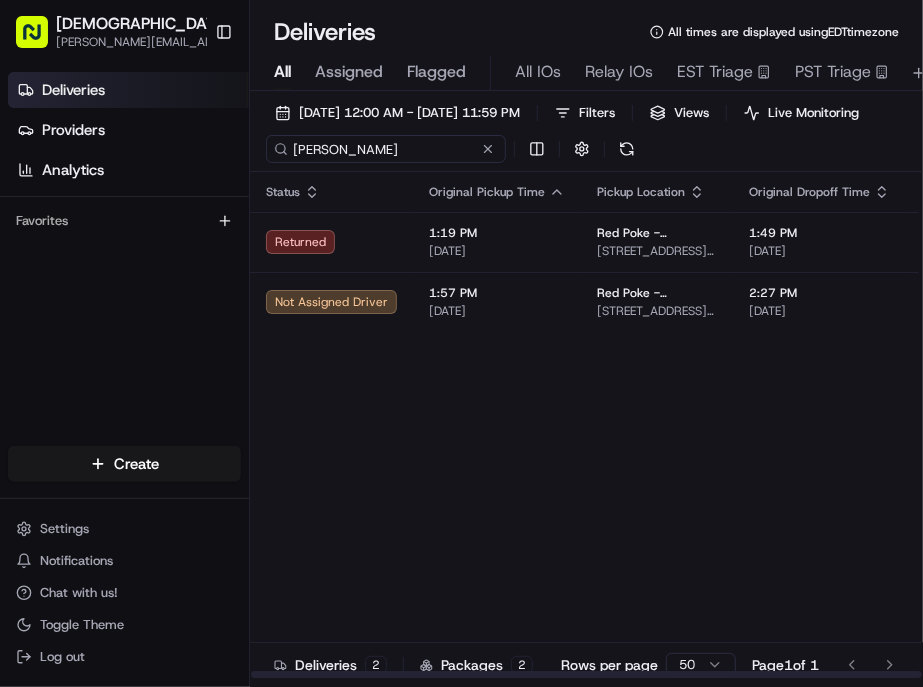 type on "Heidi Brewer" 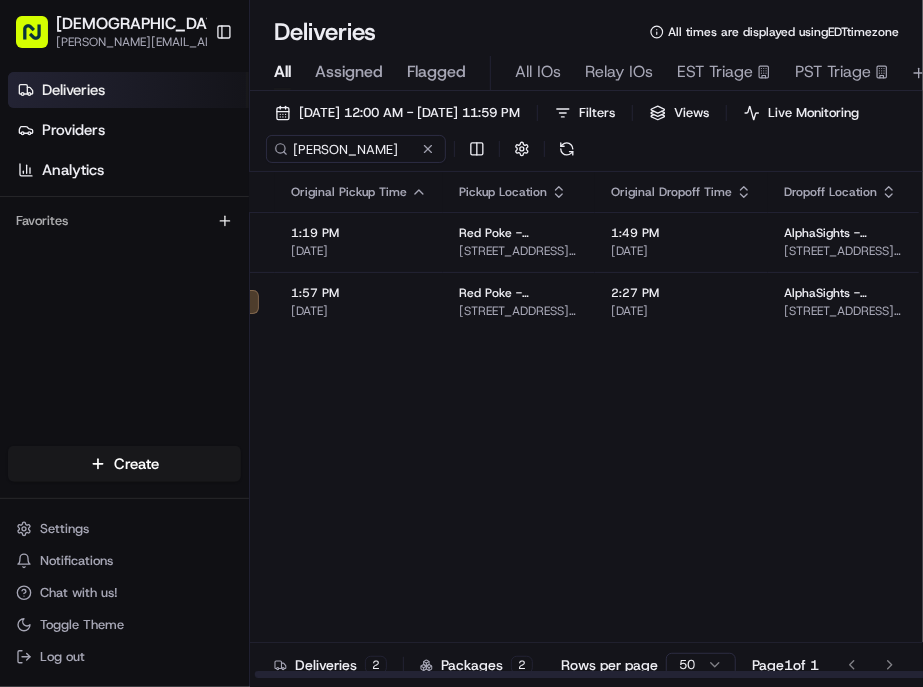 scroll, scrollTop: 0, scrollLeft: 141, axis: horizontal 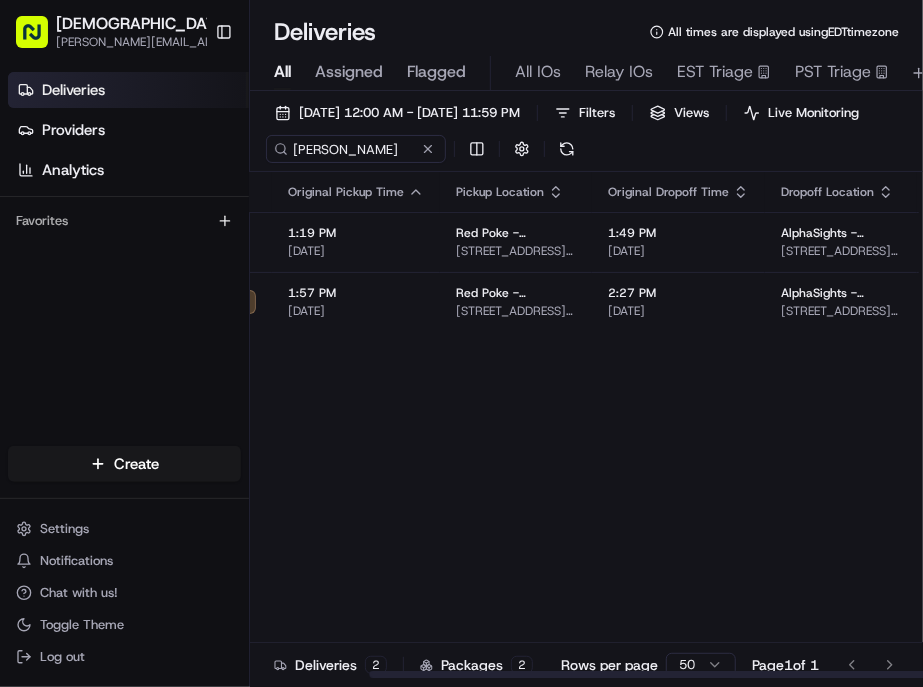 drag, startPoint x: 590, startPoint y: 643, endPoint x: 877, endPoint y: 606, distance: 289.37518 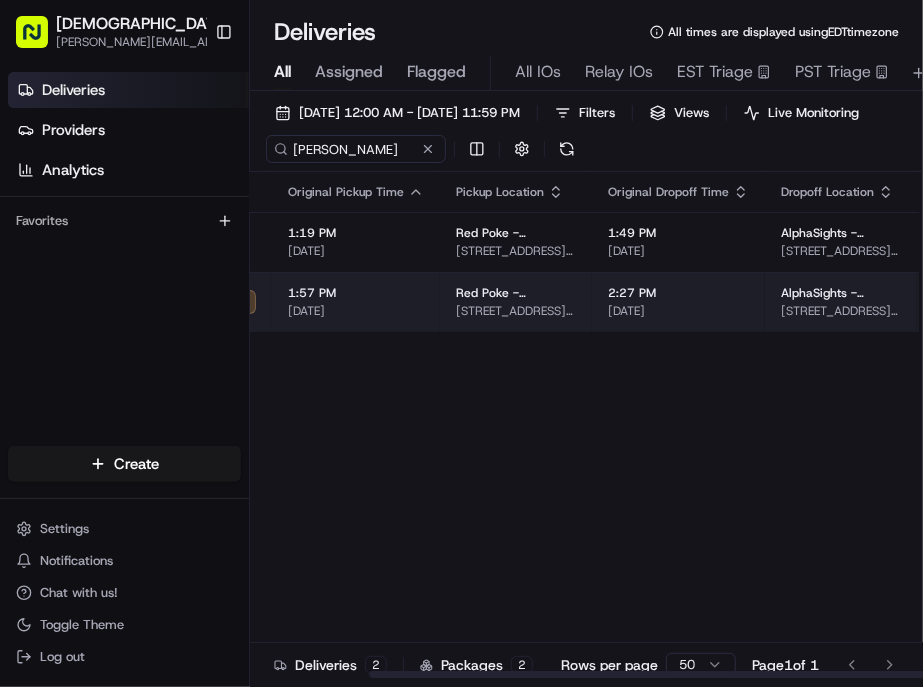 click at bounding box center [1169, 302] 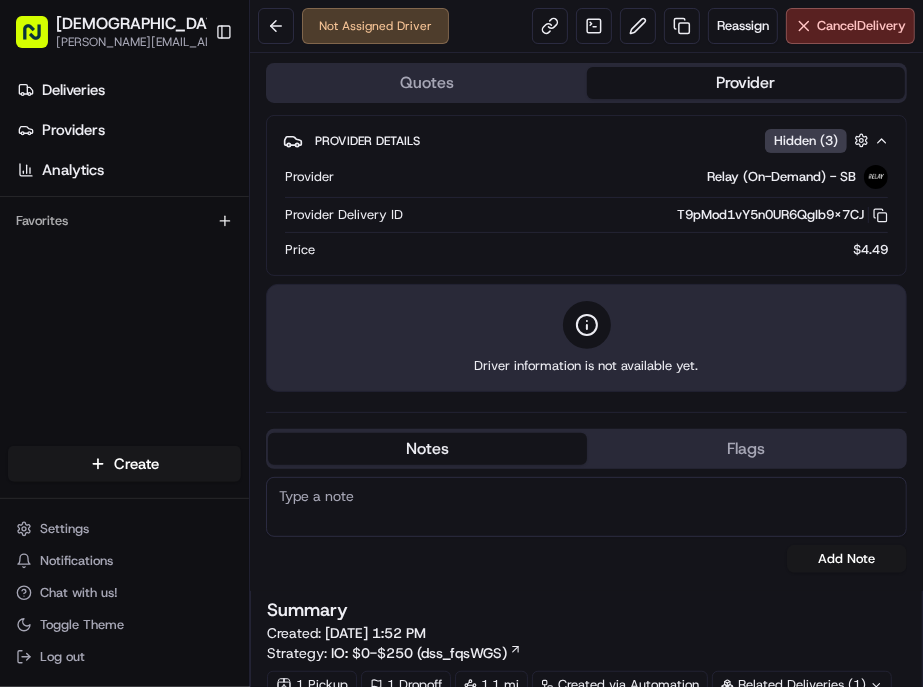 scroll, scrollTop: 0, scrollLeft: 0, axis: both 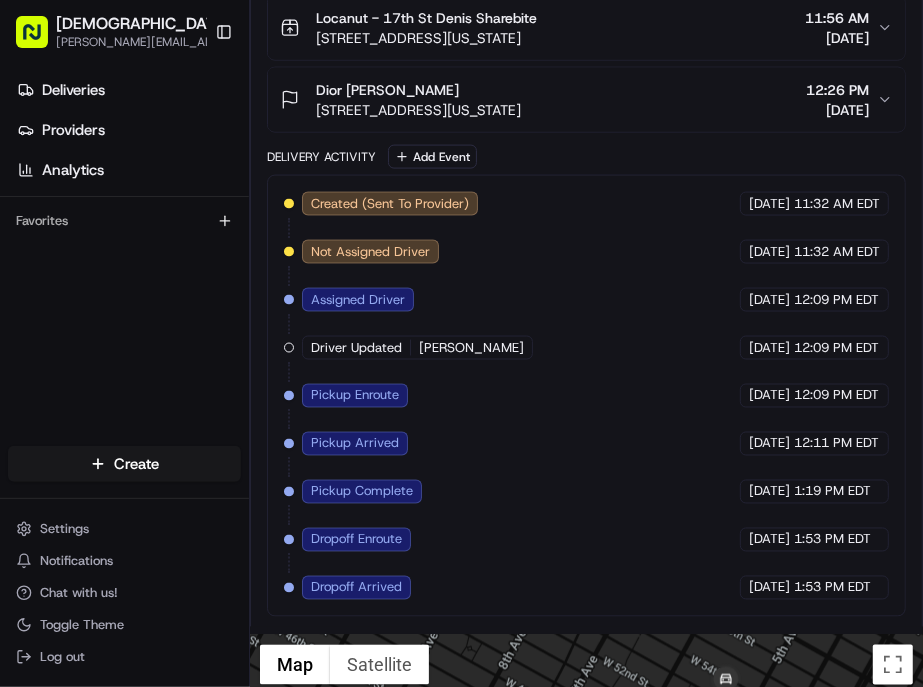 drag, startPoint x: 774, startPoint y: 476, endPoint x: 508, endPoint y: 488, distance: 266.27054 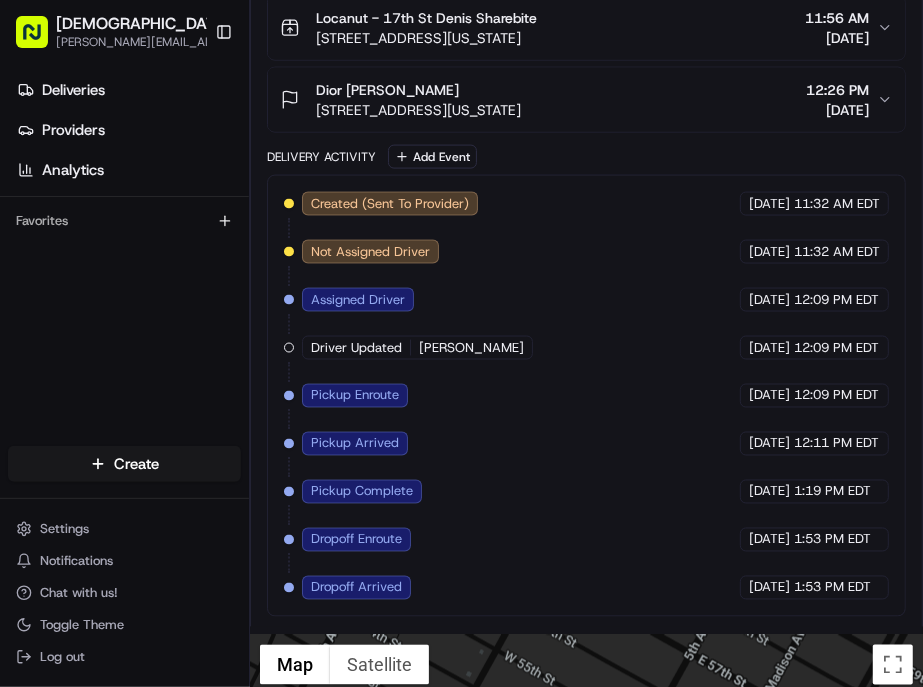 drag, startPoint x: 765, startPoint y: 348, endPoint x: 622, endPoint y: 540, distance: 239.40134 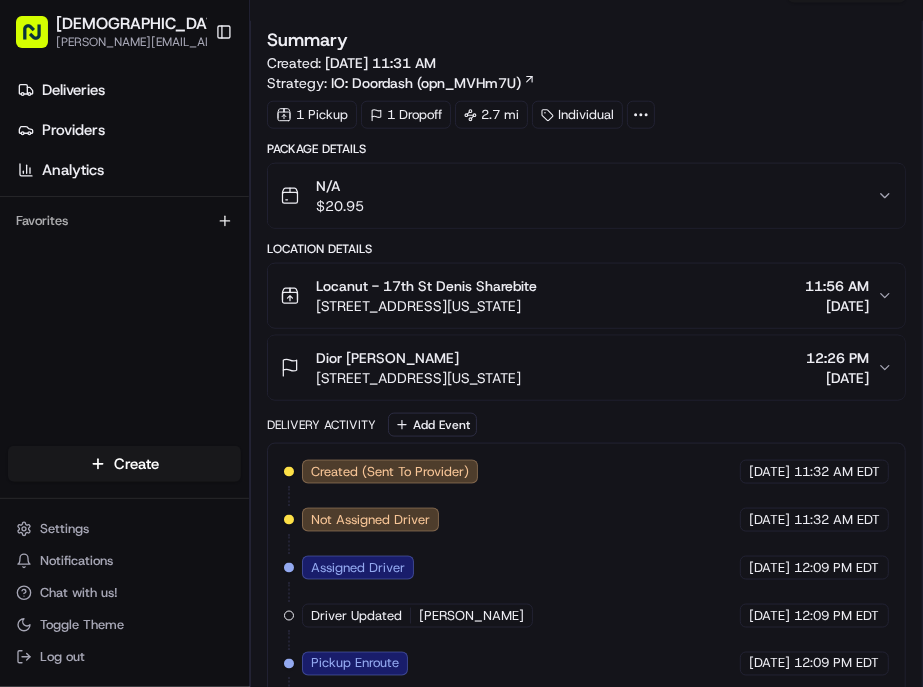 scroll, scrollTop: 666, scrollLeft: 0, axis: vertical 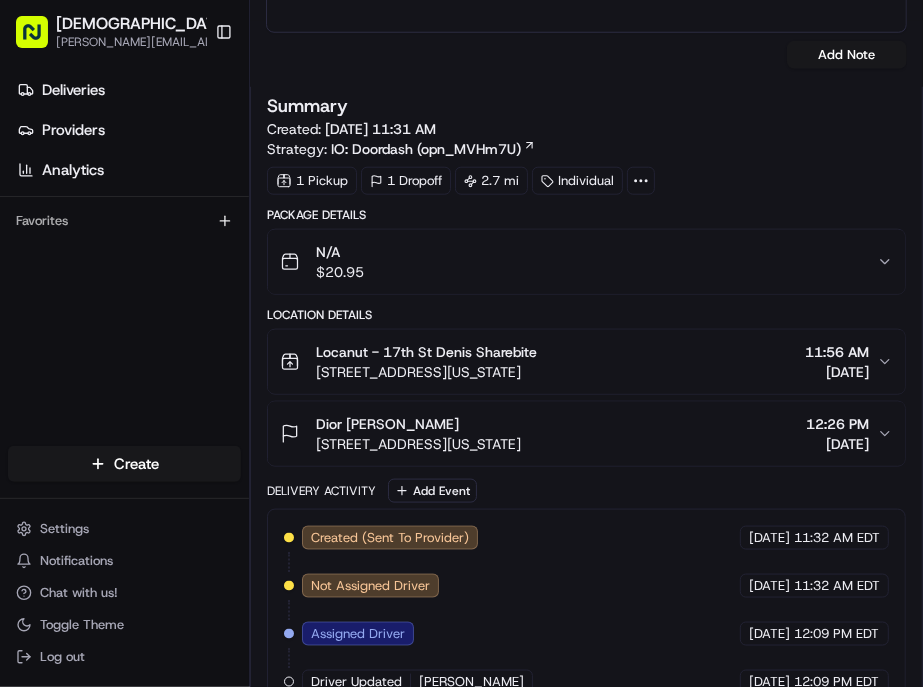 click on "N/A $ 20.95" at bounding box center (578, 262) 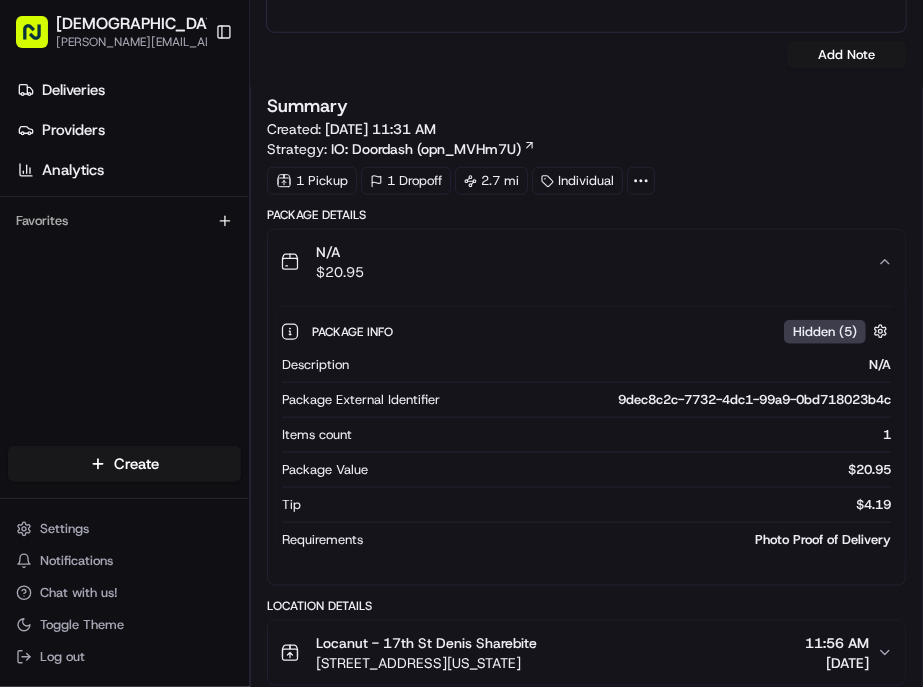 click on "N/A $ 20.95" at bounding box center [578, 262] 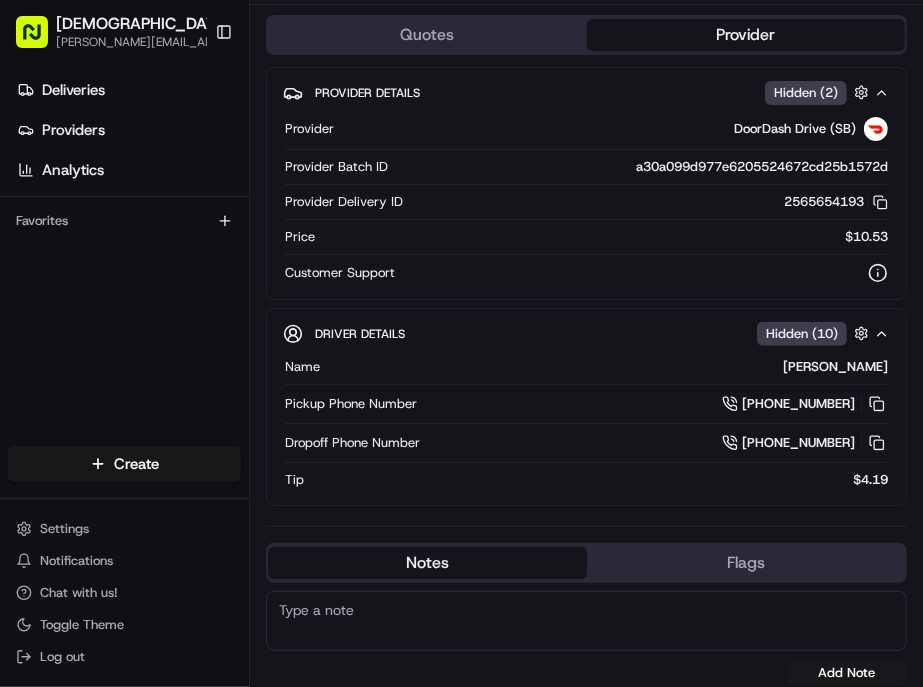 scroll, scrollTop: 0, scrollLeft: 0, axis: both 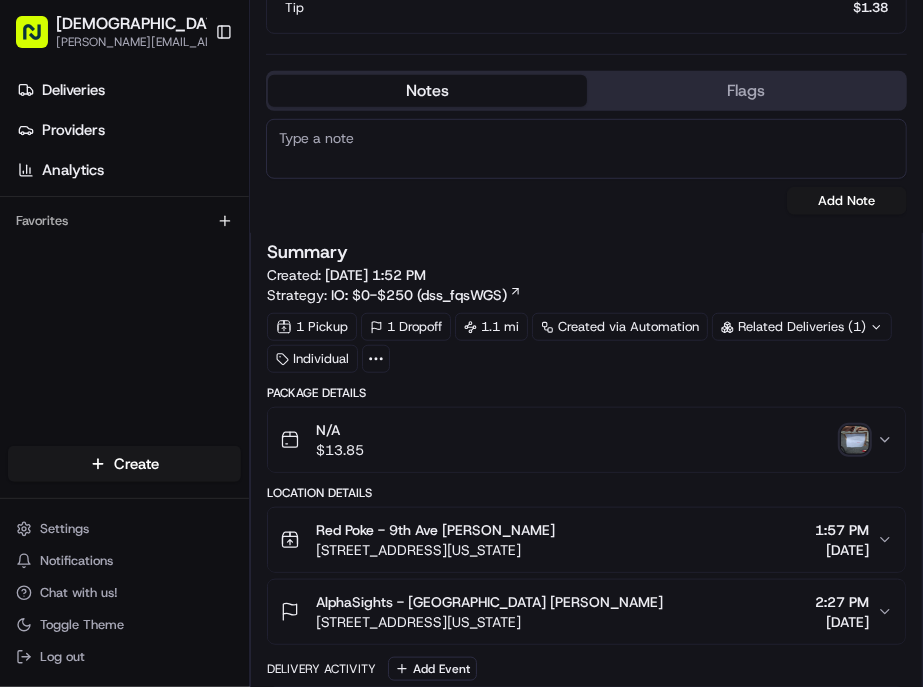 click at bounding box center [855, 440] 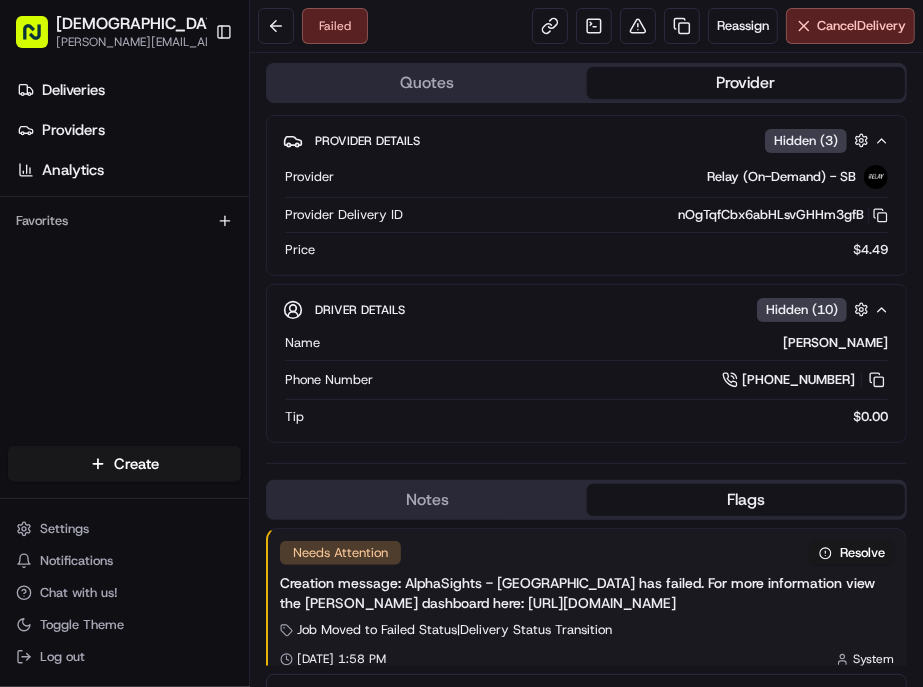 scroll, scrollTop: 0, scrollLeft: 0, axis: both 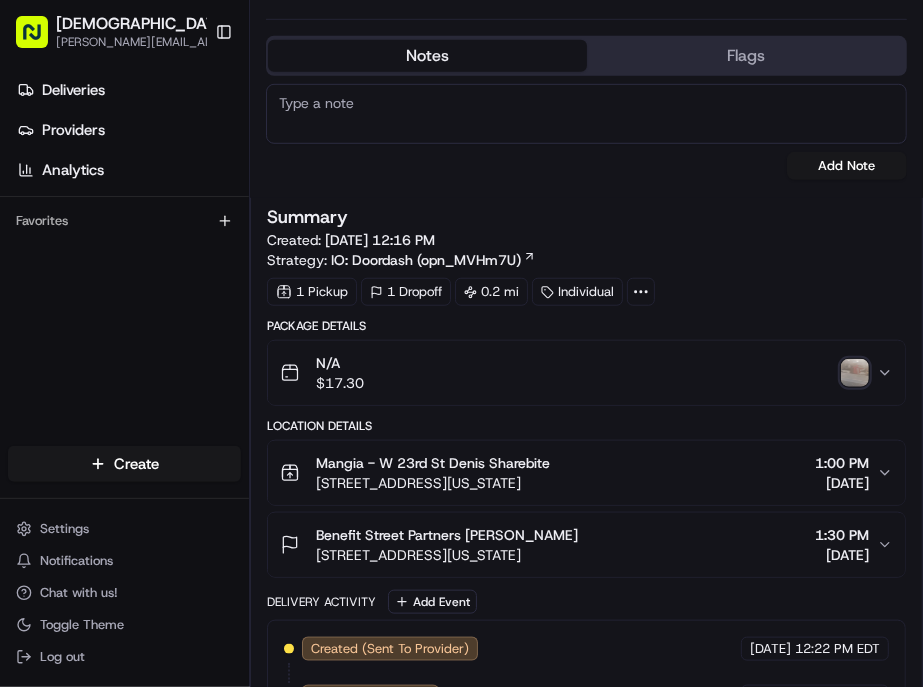click at bounding box center (855, 373) 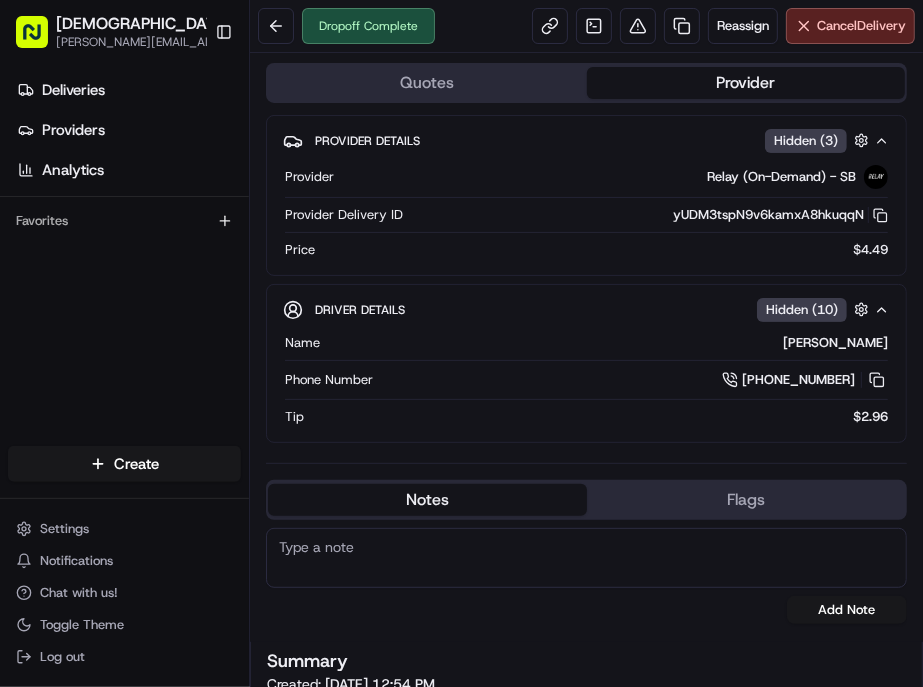 scroll, scrollTop: 0, scrollLeft: 0, axis: both 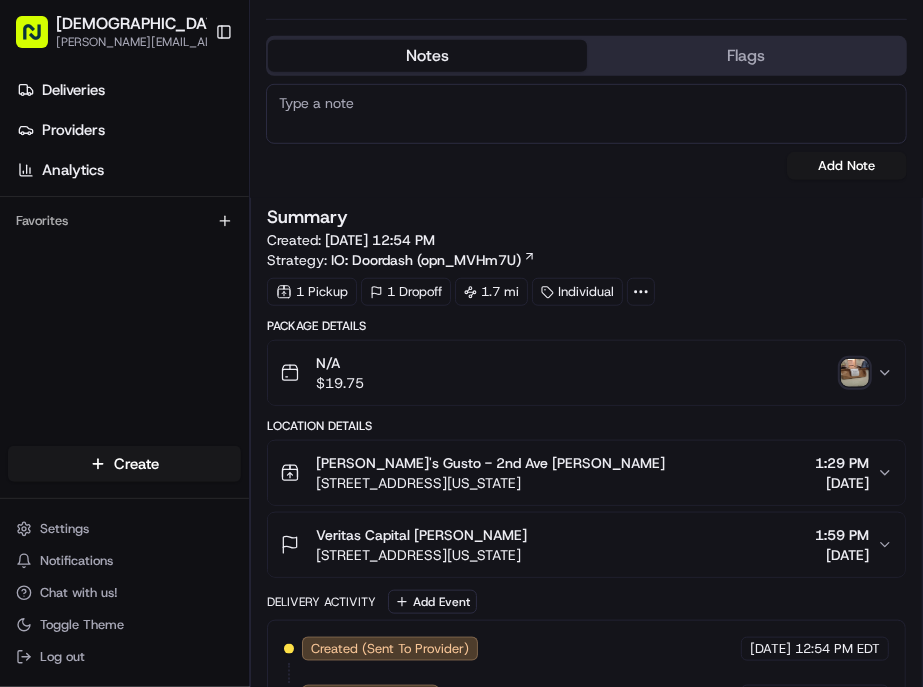 click at bounding box center [855, 373] 